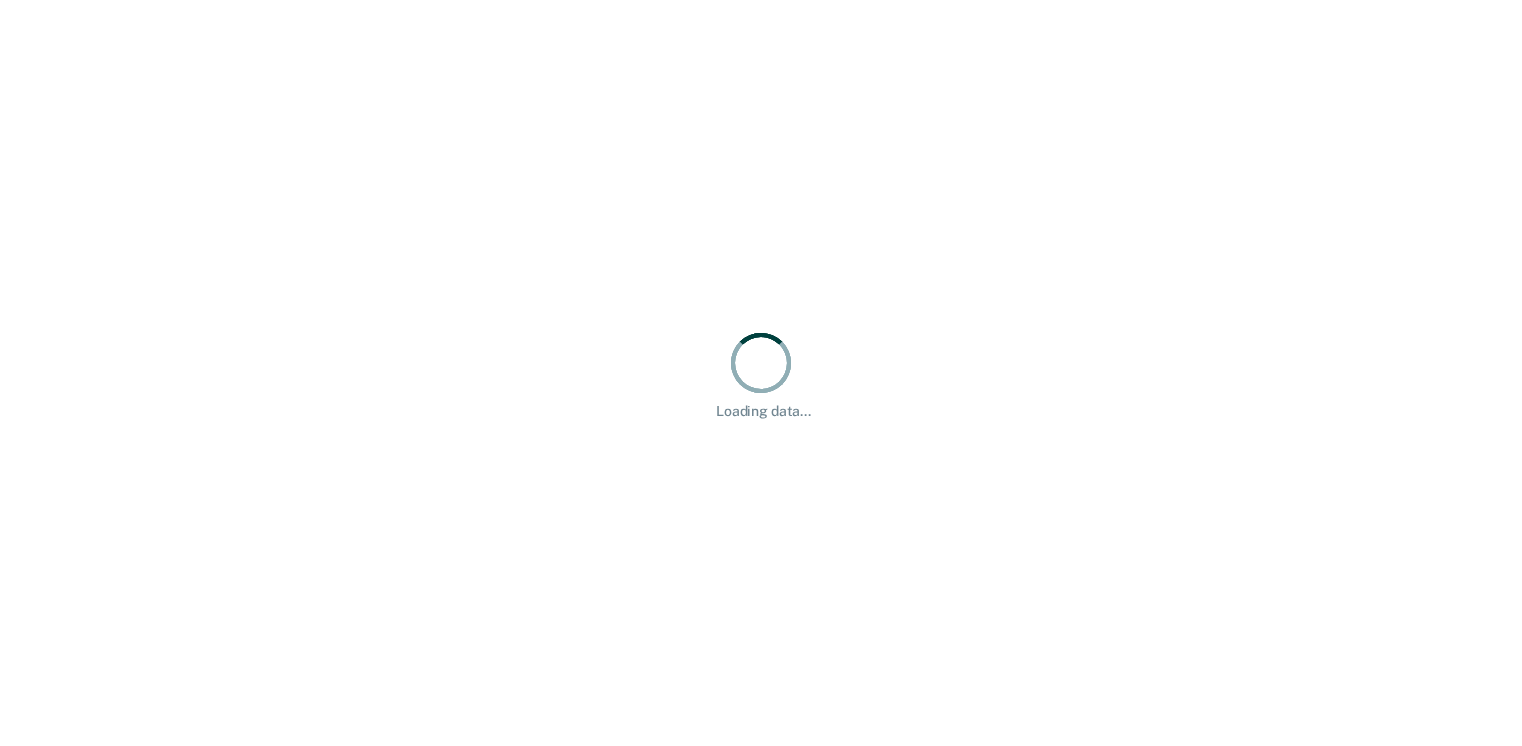 scroll, scrollTop: 0, scrollLeft: 0, axis: both 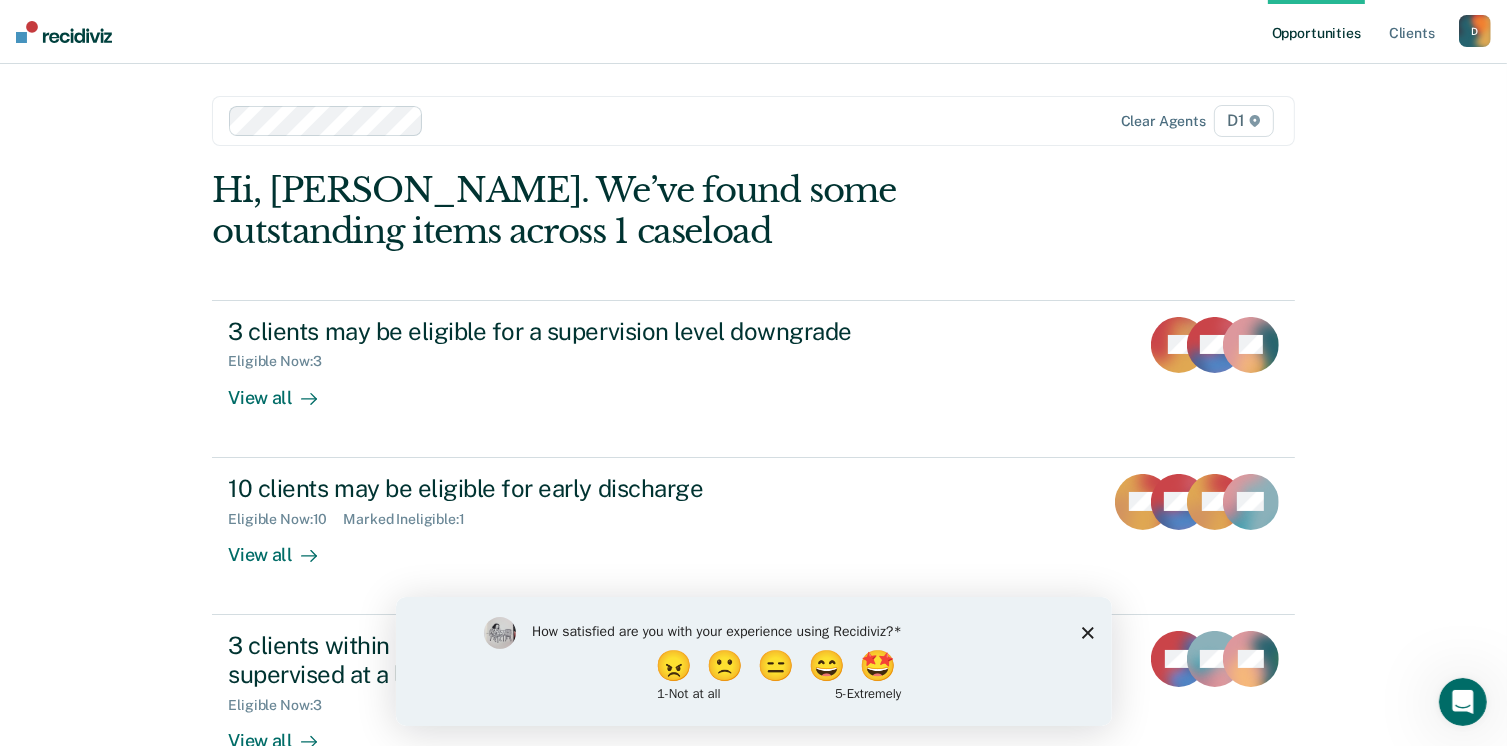 click 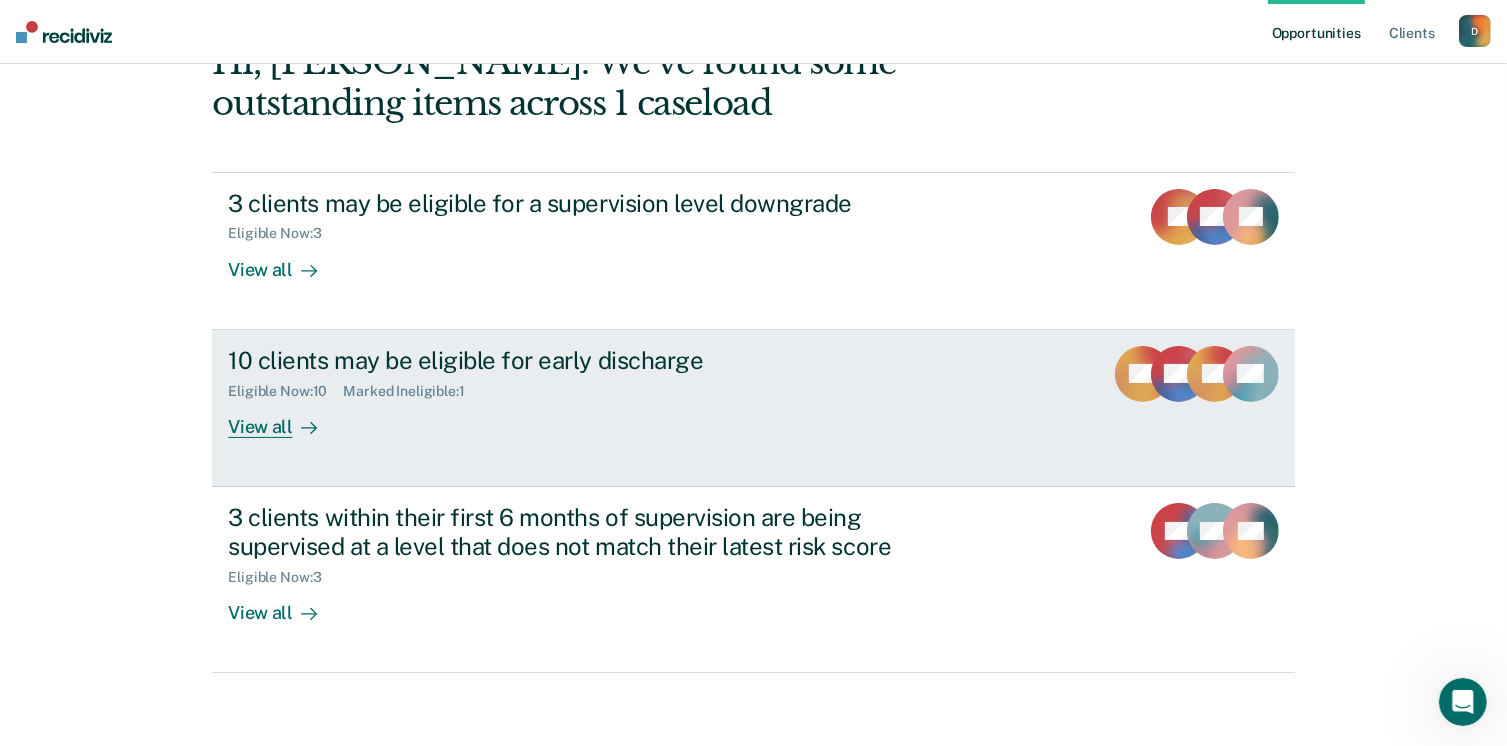 scroll, scrollTop: 133, scrollLeft: 0, axis: vertical 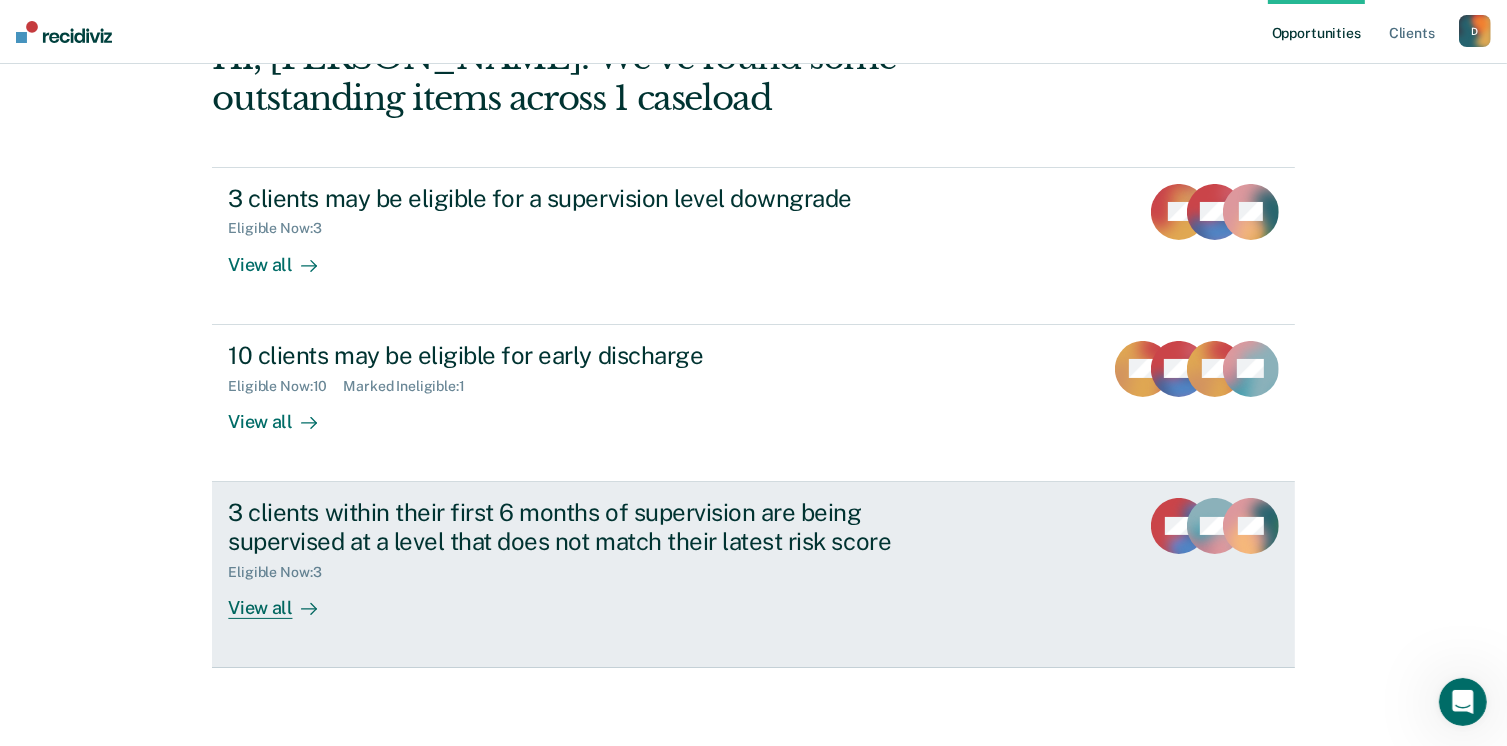 click on "3 clients within their first 6 months of supervision are being supervised at a level that does not match their latest risk score" at bounding box center [579, 527] 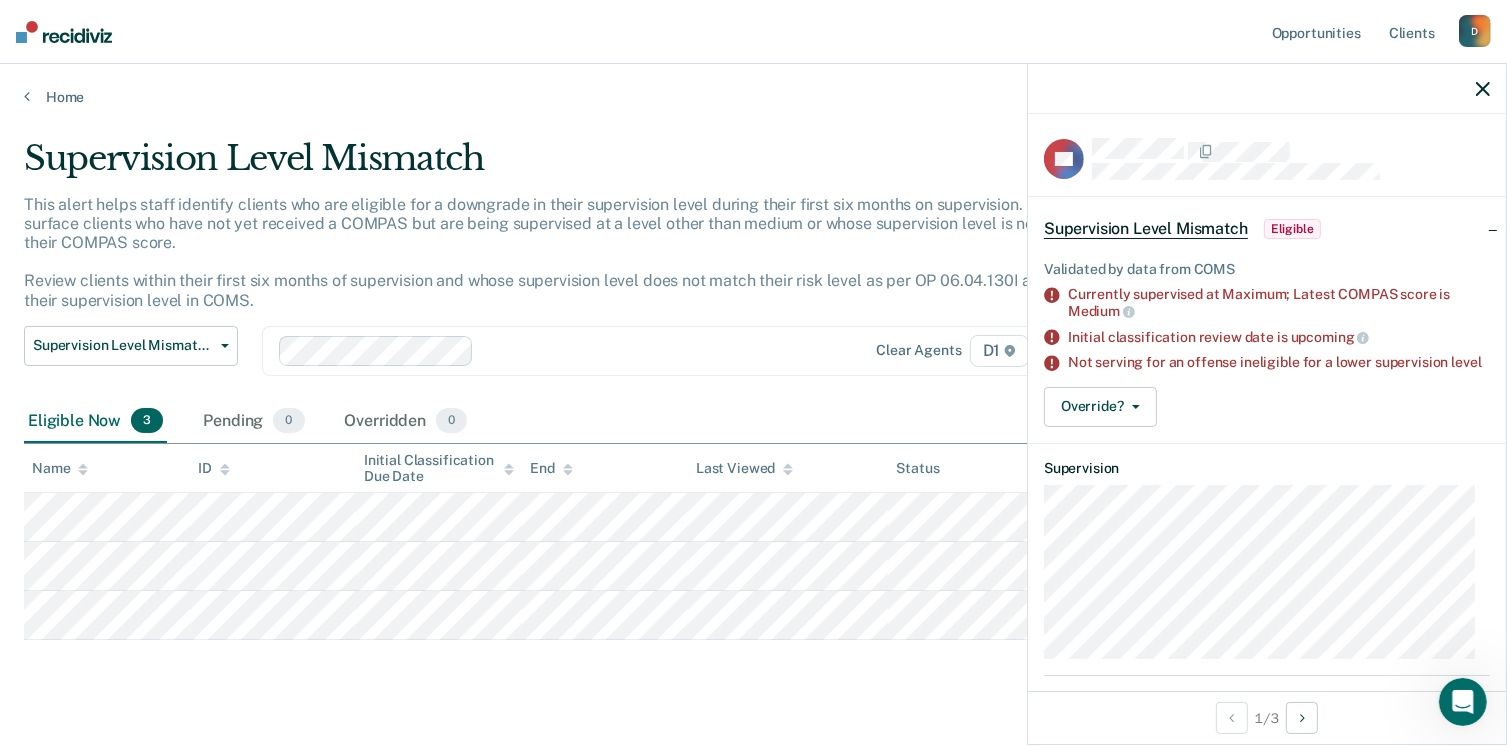 click 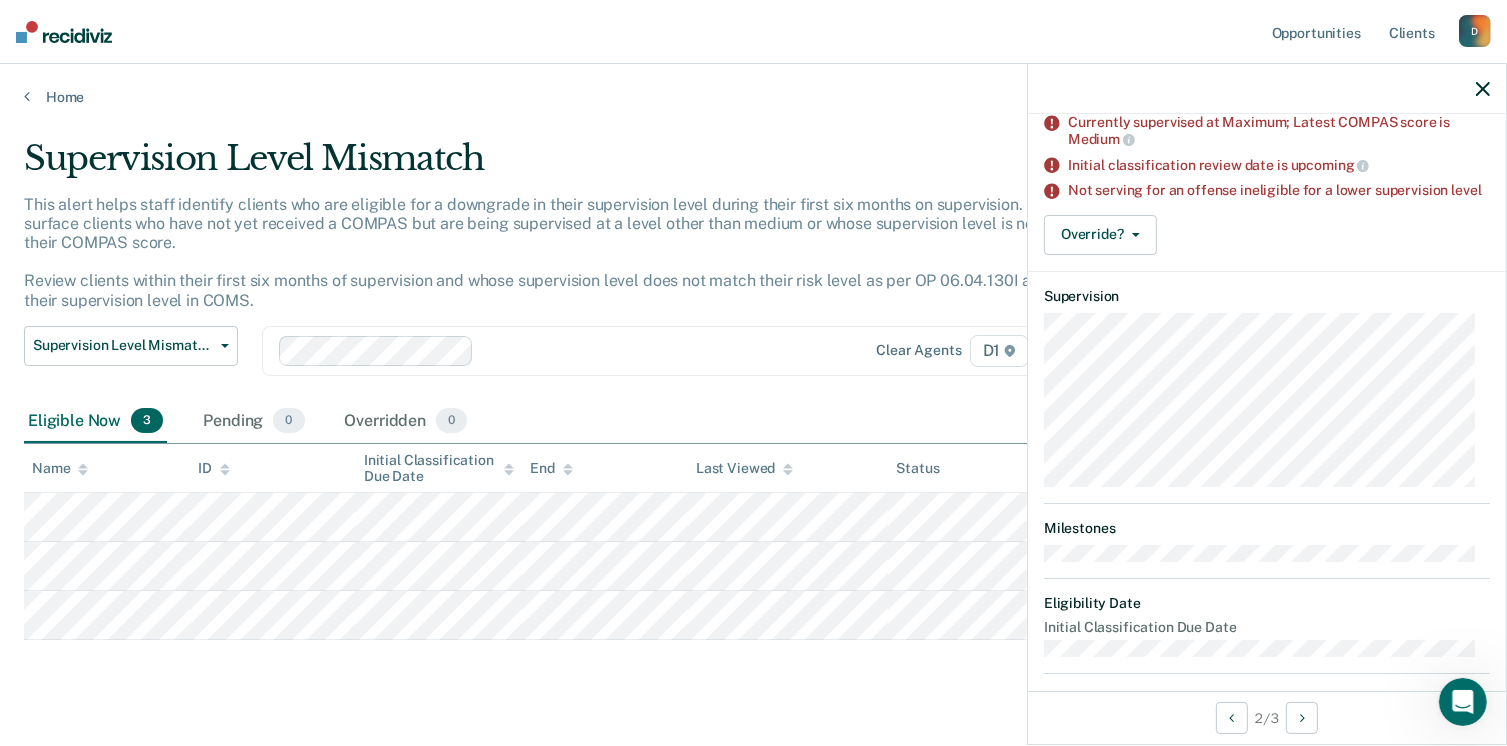 scroll, scrollTop: 284, scrollLeft: 0, axis: vertical 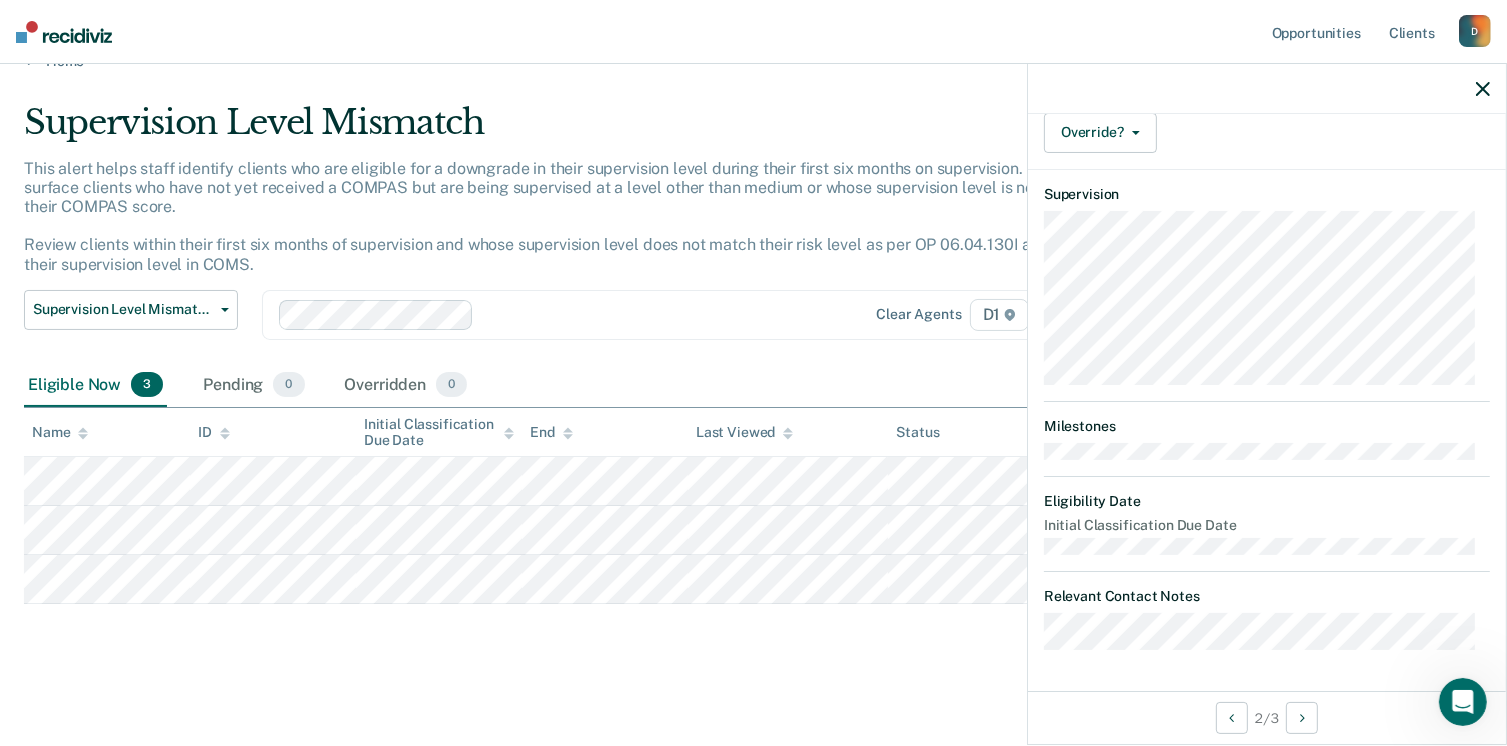 click on "Supervision Level Mismatch   This alert helps staff identify clients who are eligible for a downgrade in their supervision level during their first six months on supervision. The tool will surface clients who have not yet received a COMPAS but are being supervised at a level other than medium or whose supervision level is not aligned with their COMPAS score. Review clients within their first six months of supervision and whose supervision level does not match their risk level as per OP 06.04.130I and downgrade their supervision level in COMS. Supervision Level Mismatch Classification Review Early Discharge Minimum Telephone Reporting Overdue for Discharge Supervision Level Mismatch Clear   agents D1   Eligible Now 3 Pending 0 Overridden 0
To pick up a draggable item, press the space bar.
While dragging, use the arrow keys to move the item.
Press space again to drop the item in its new position, or press escape to cancel.
Name ID Initial Classification Due Date End Last Viewed Status" at bounding box center [753, 406] 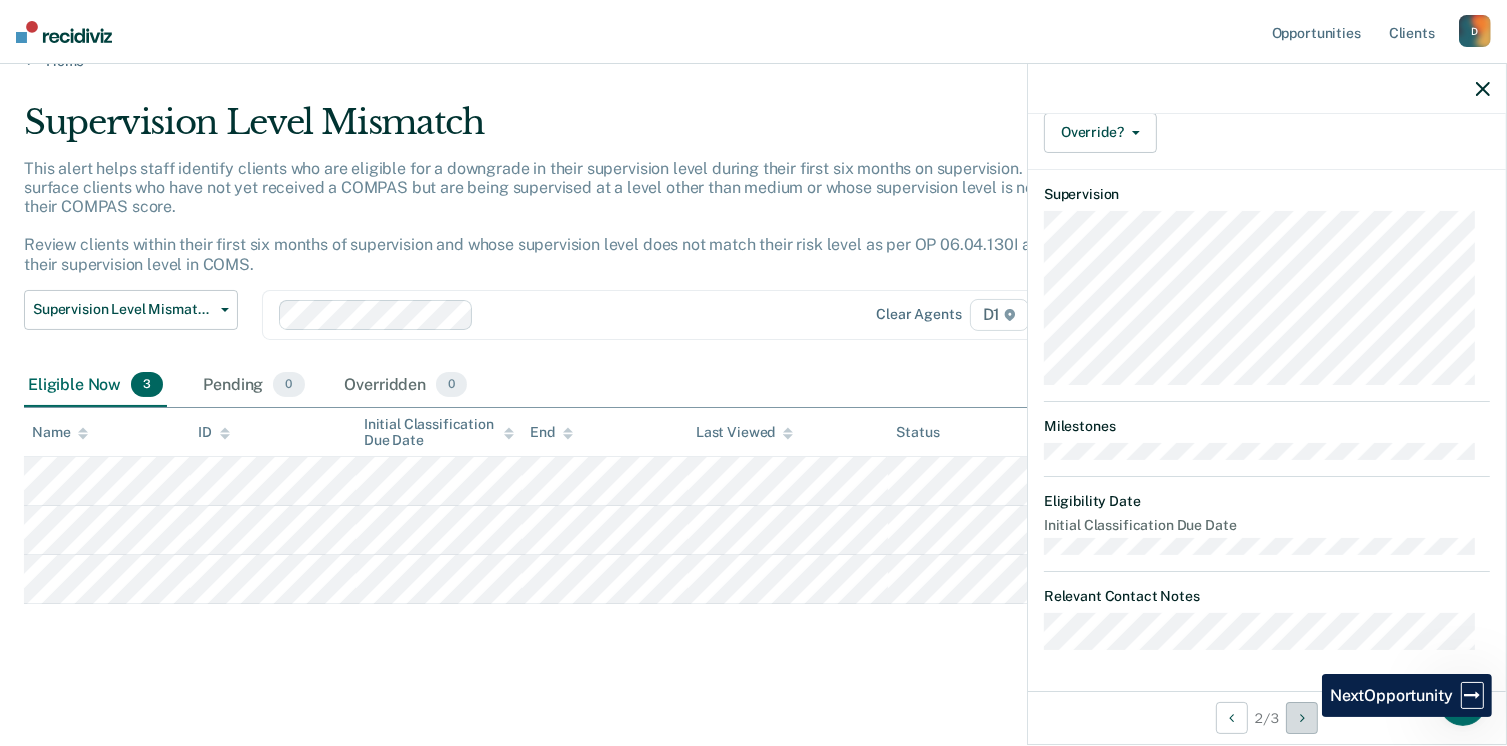 click at bounding box center (1302, 718) 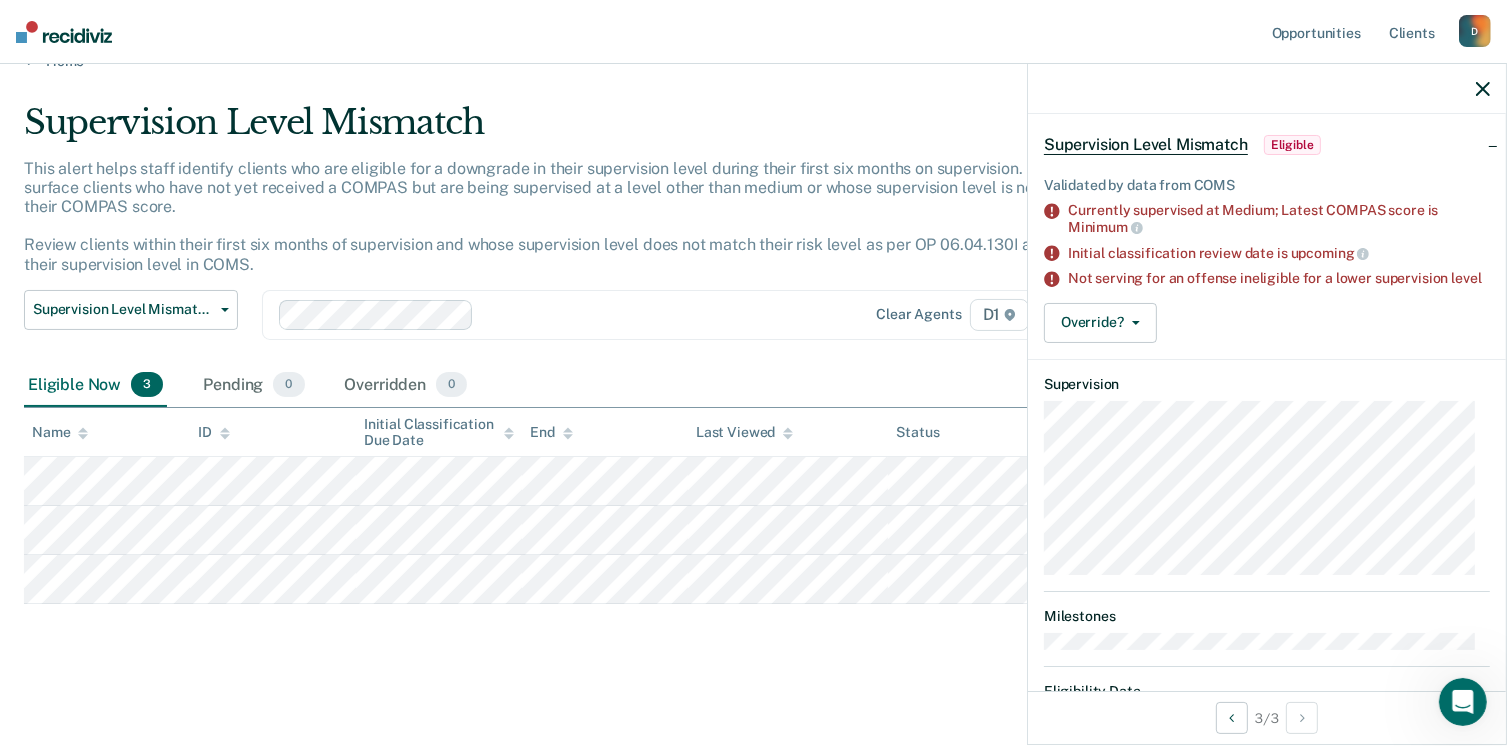 scroll, scrollTop: 0, scrollLeft: 0, axis: both 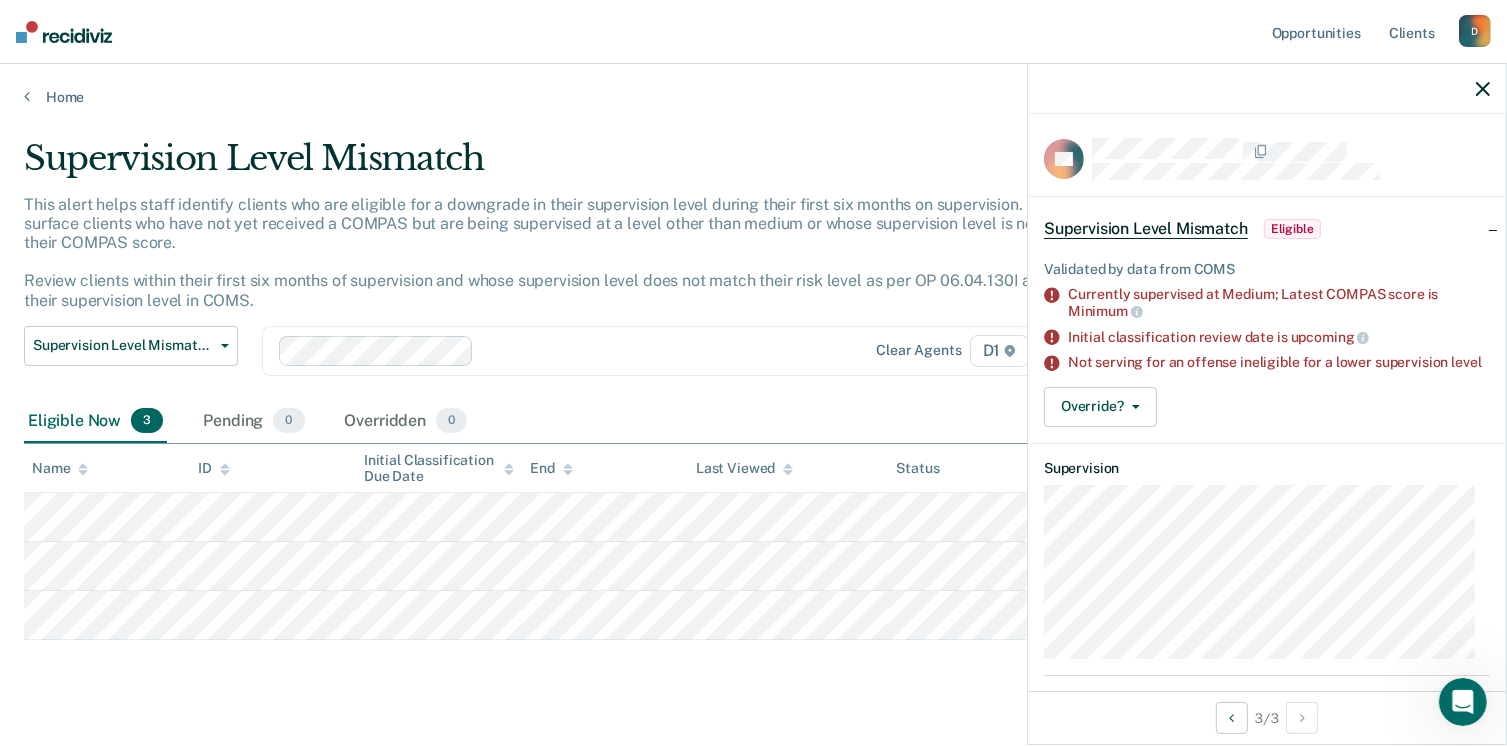 click 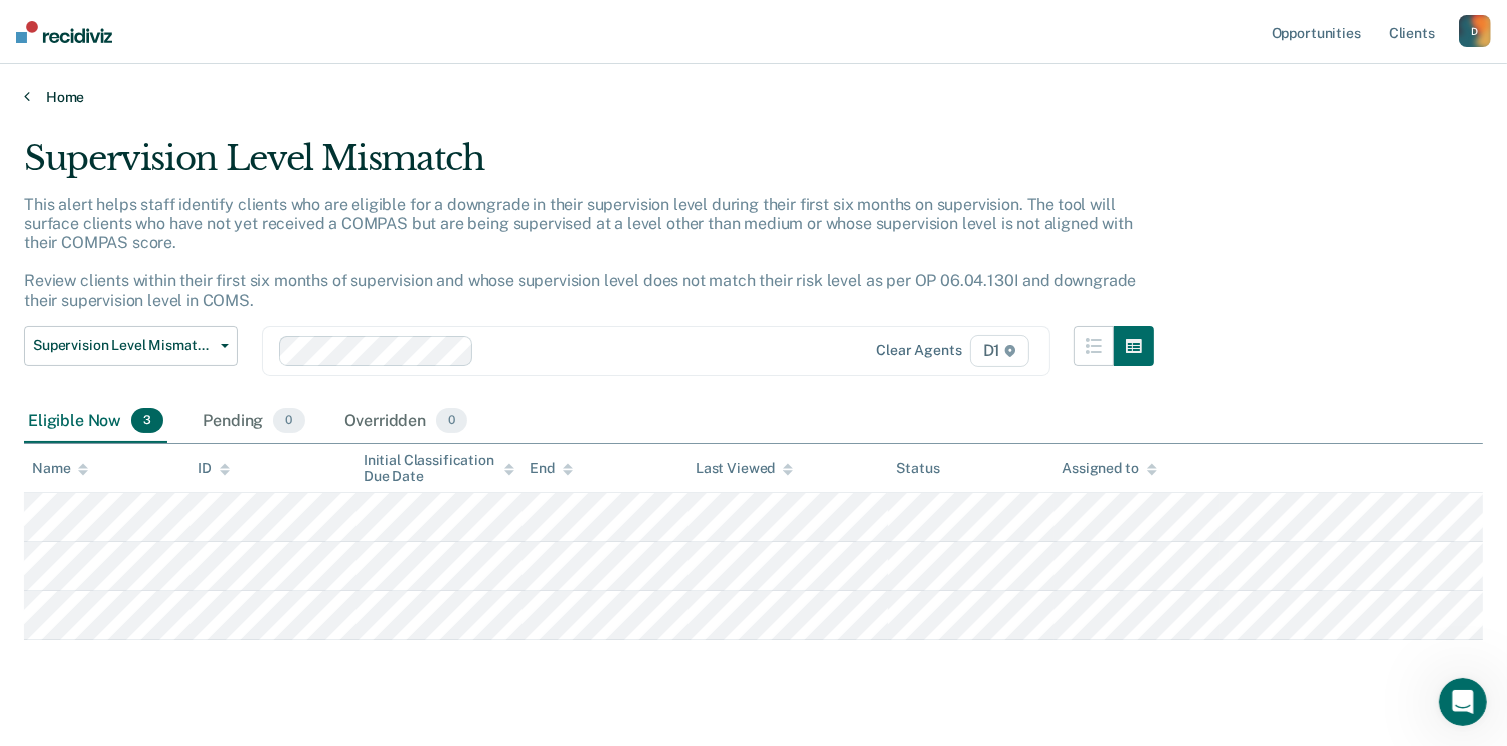 click at bounding box center (27, 96) 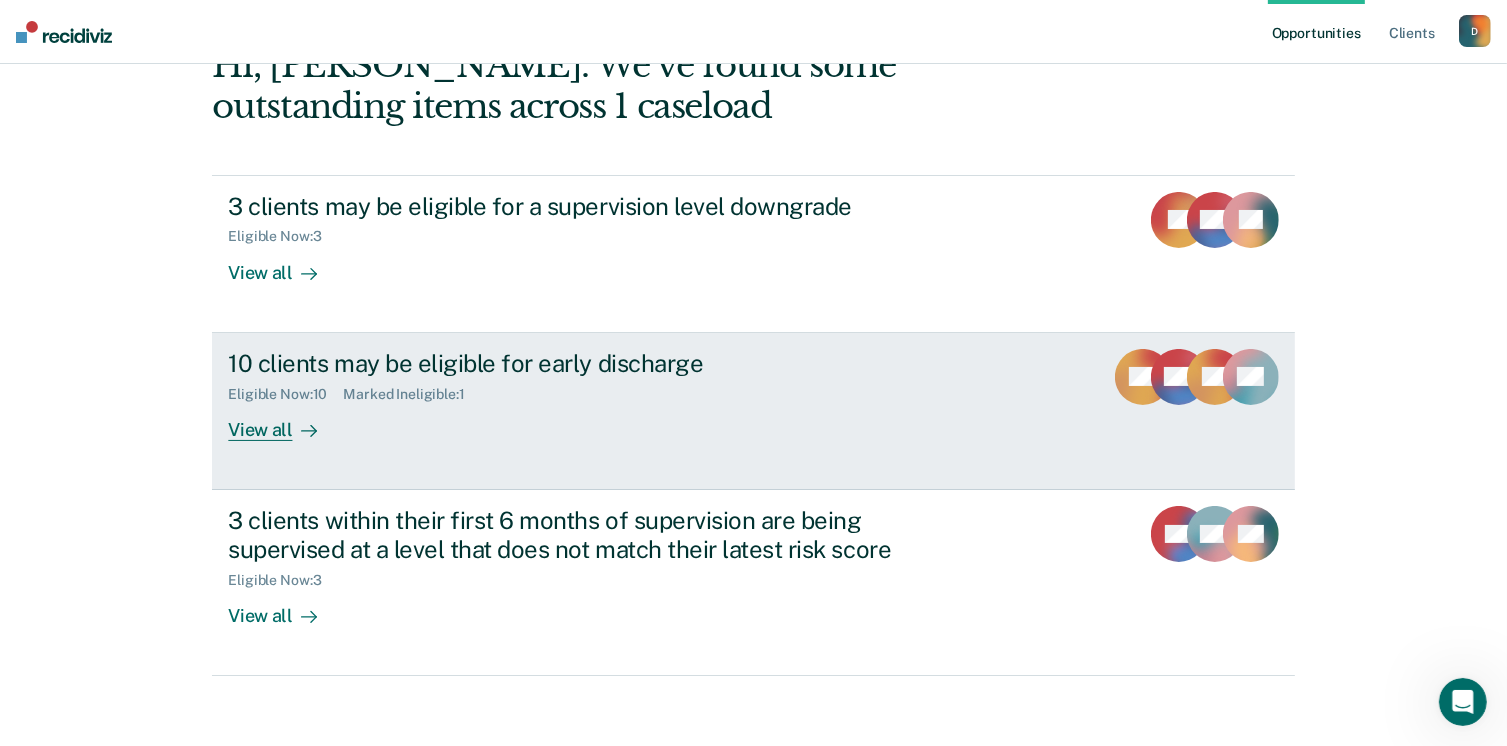 scroll, scrollTop: 133, scrollLeft: 0, axis: vertical 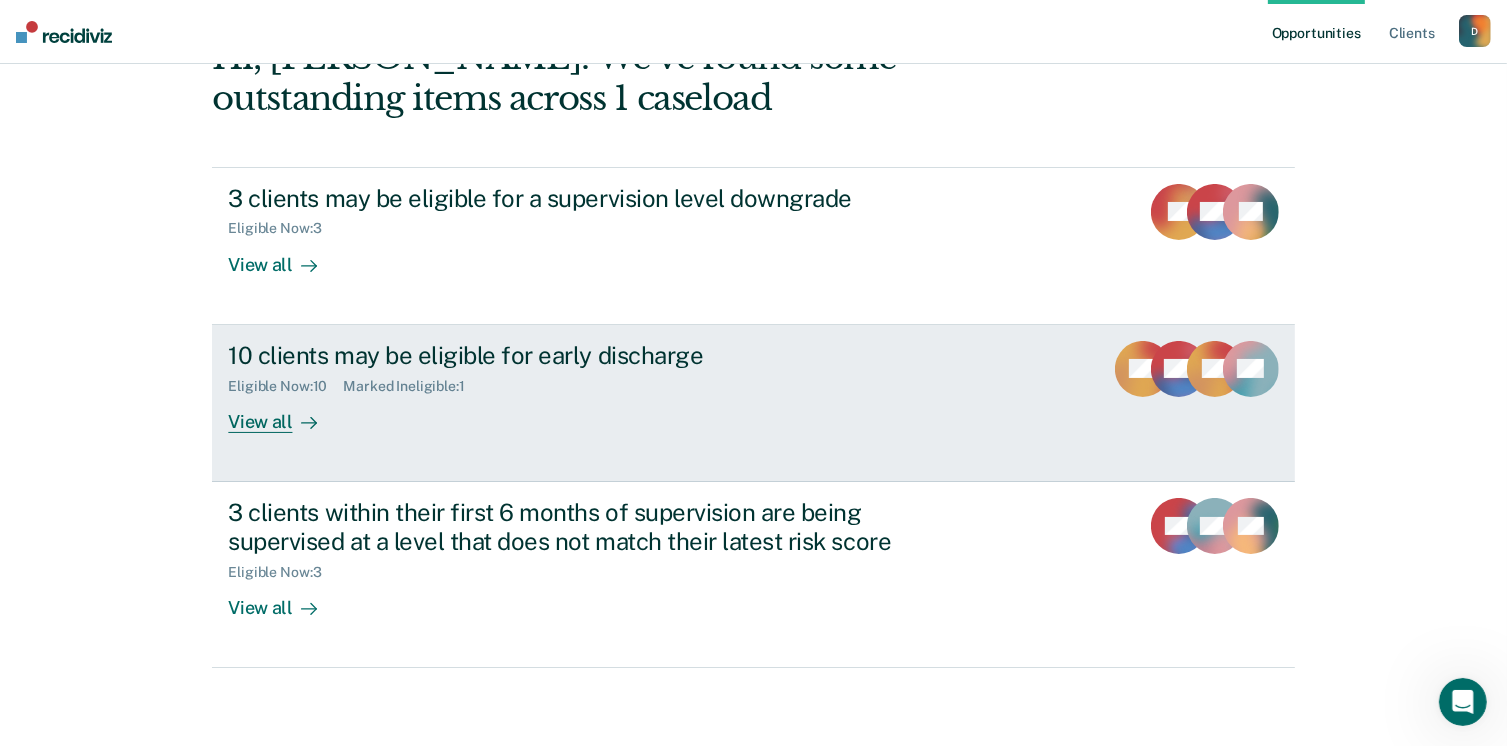 click on "10 clients may be eligible for early discharge" at bounding box center [579, 355] 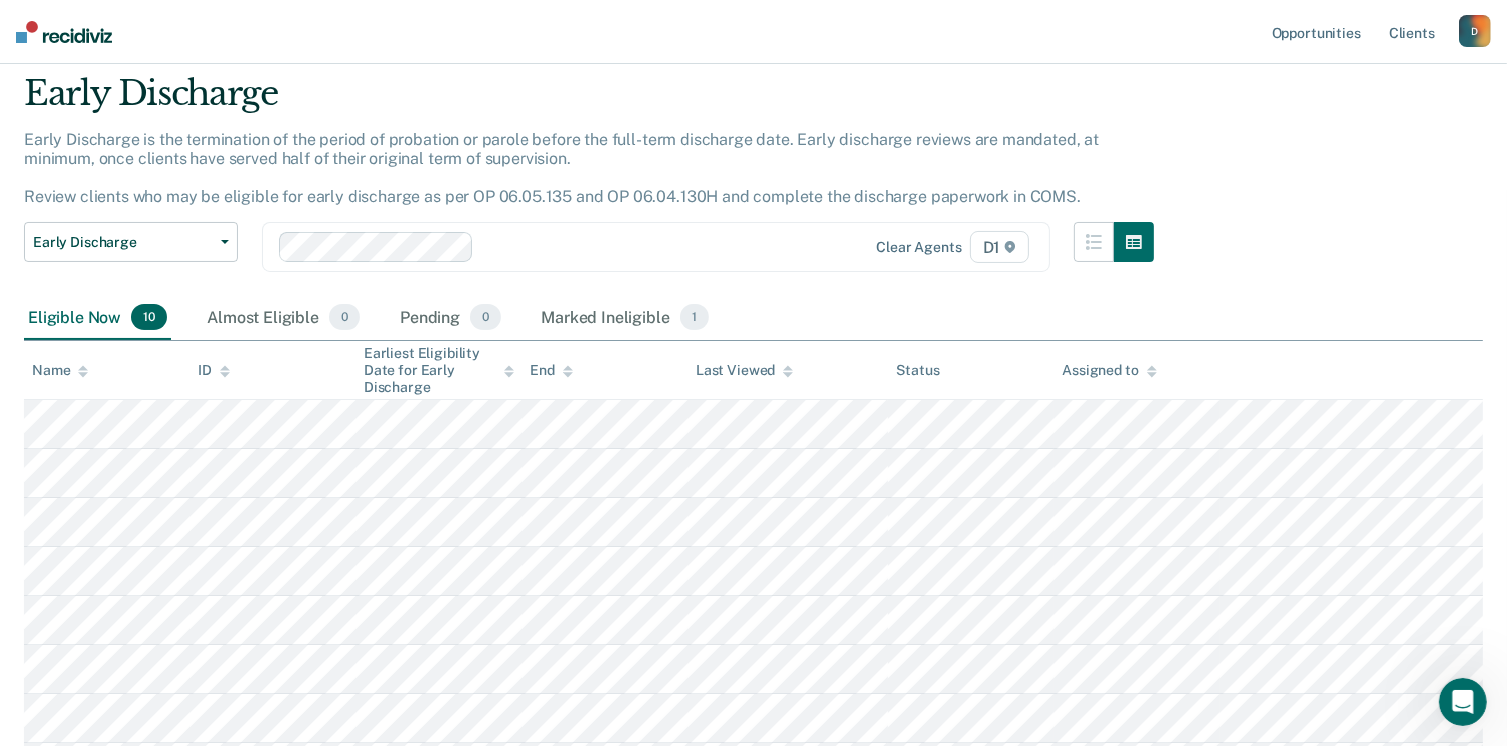 scroll, scrollTop: 100, scrollLeft: 0, axis: vertical 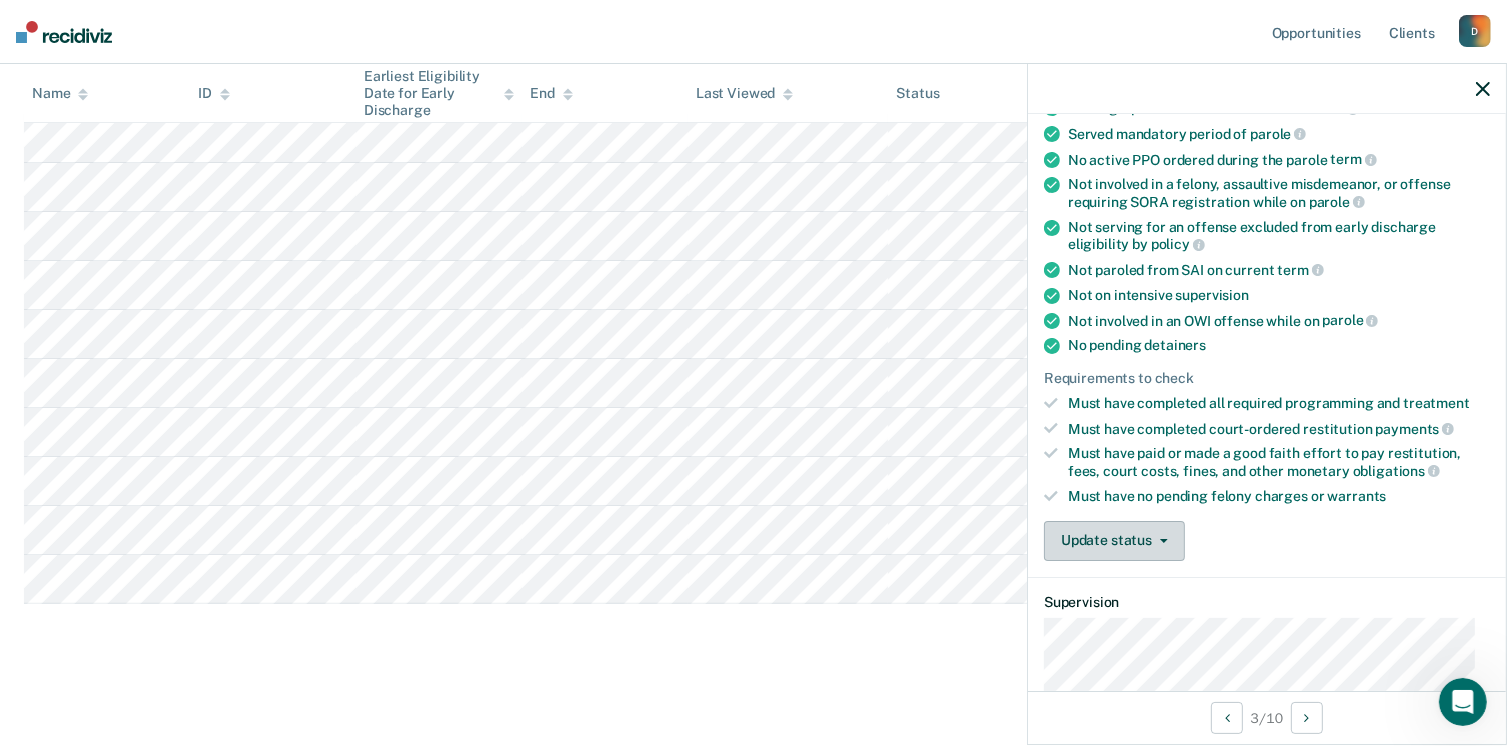 click on "Update status" at bounding box center [1114, 541] 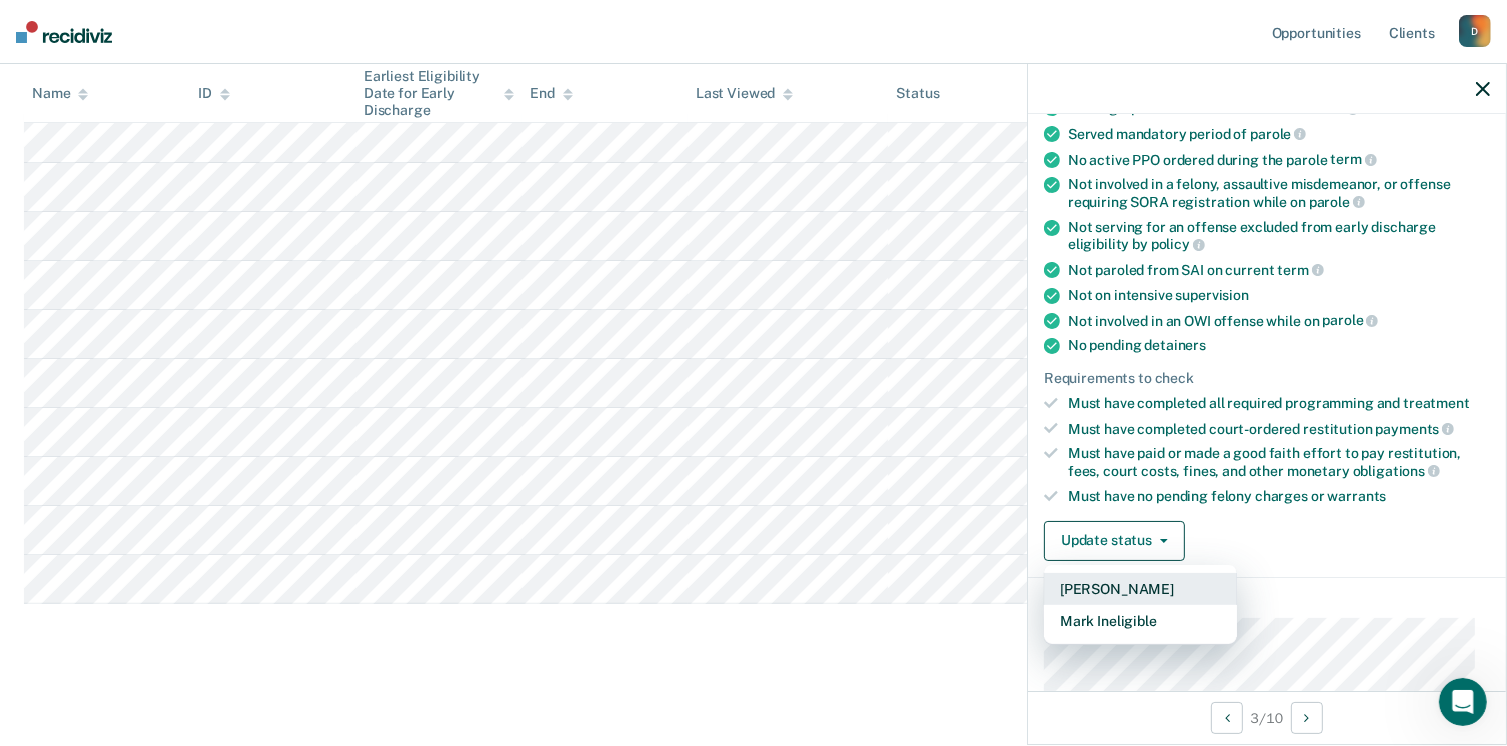 click on "[PERSON_NAME]" at bounding box center [1140, 589] 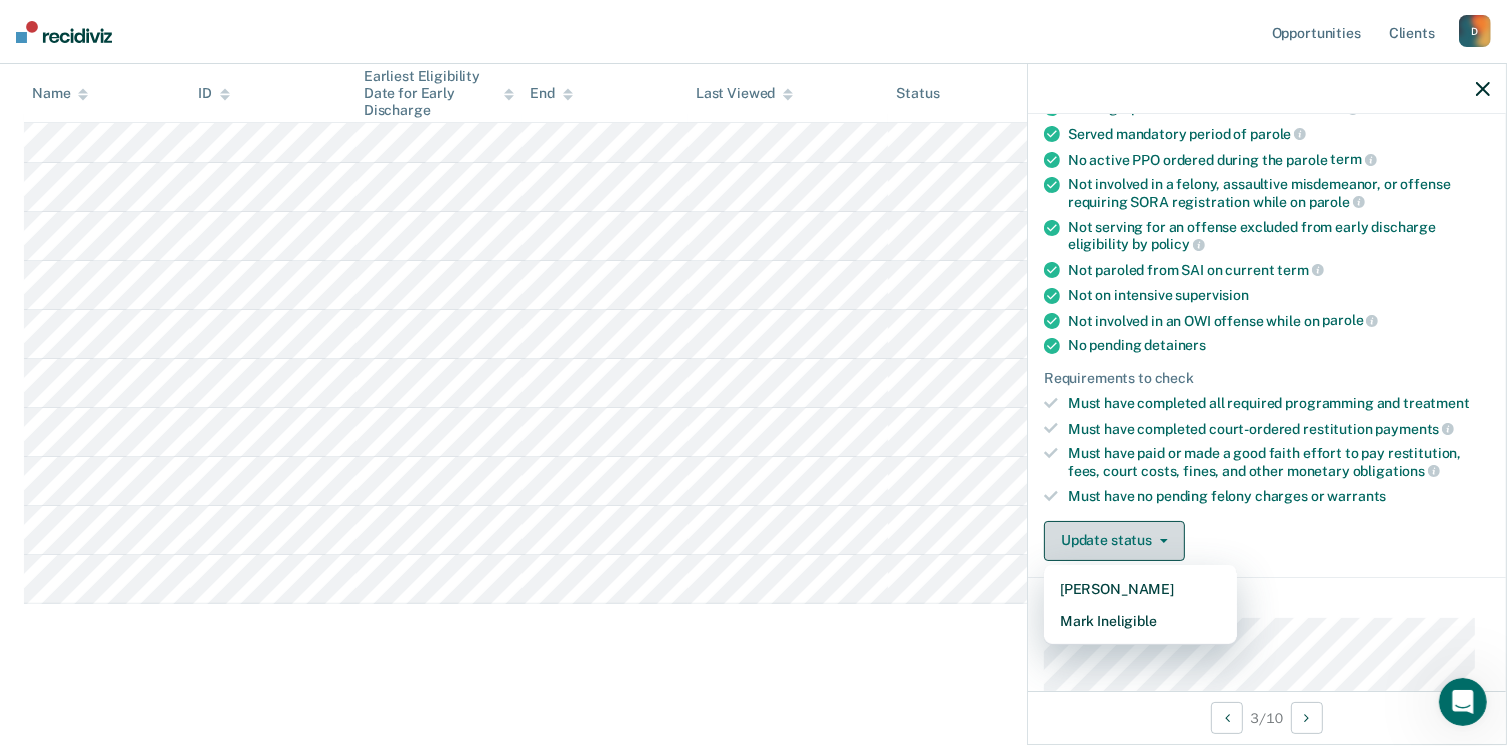 scroll, scrollTop: 301, scrollLeft: 0, axis: vertical 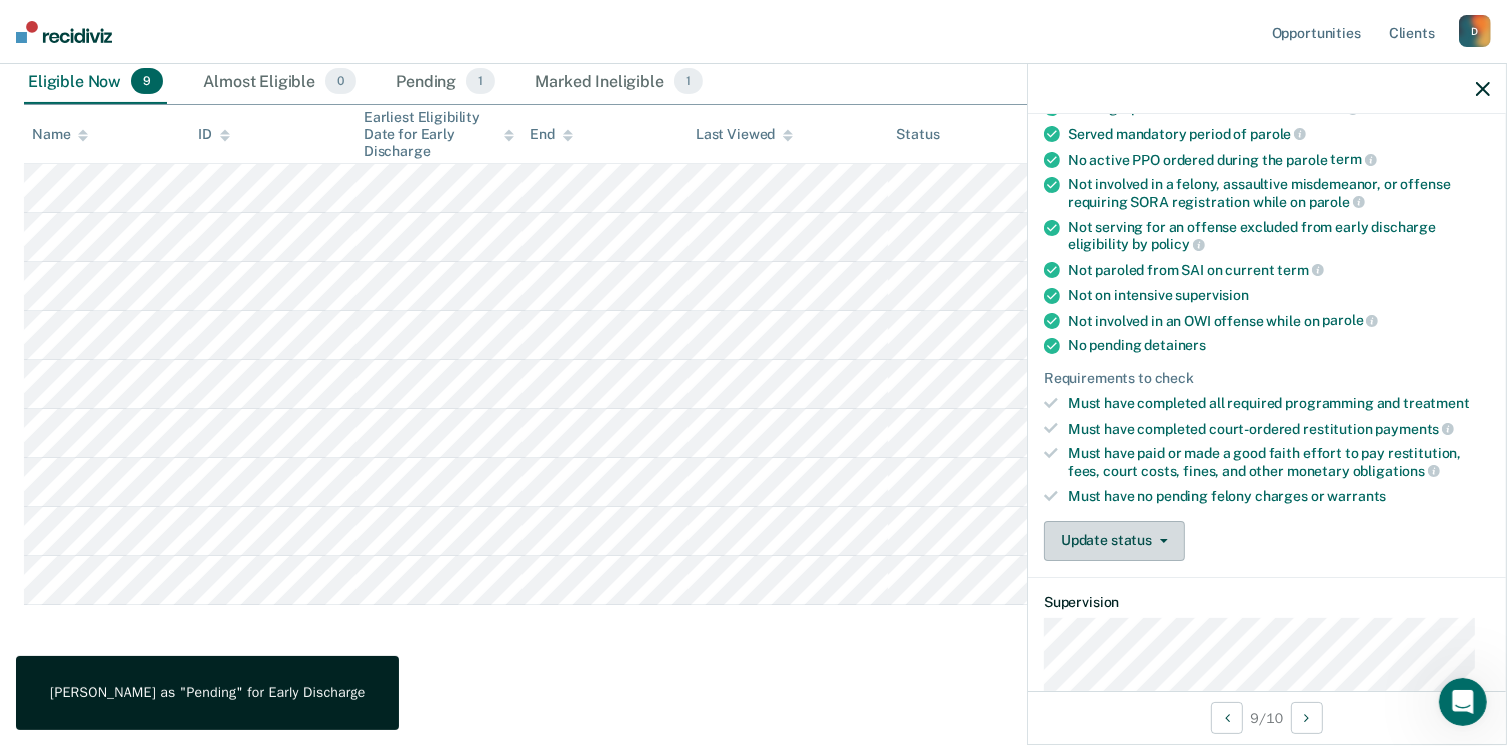click on "Update status" at bounding box center [1114, 541] 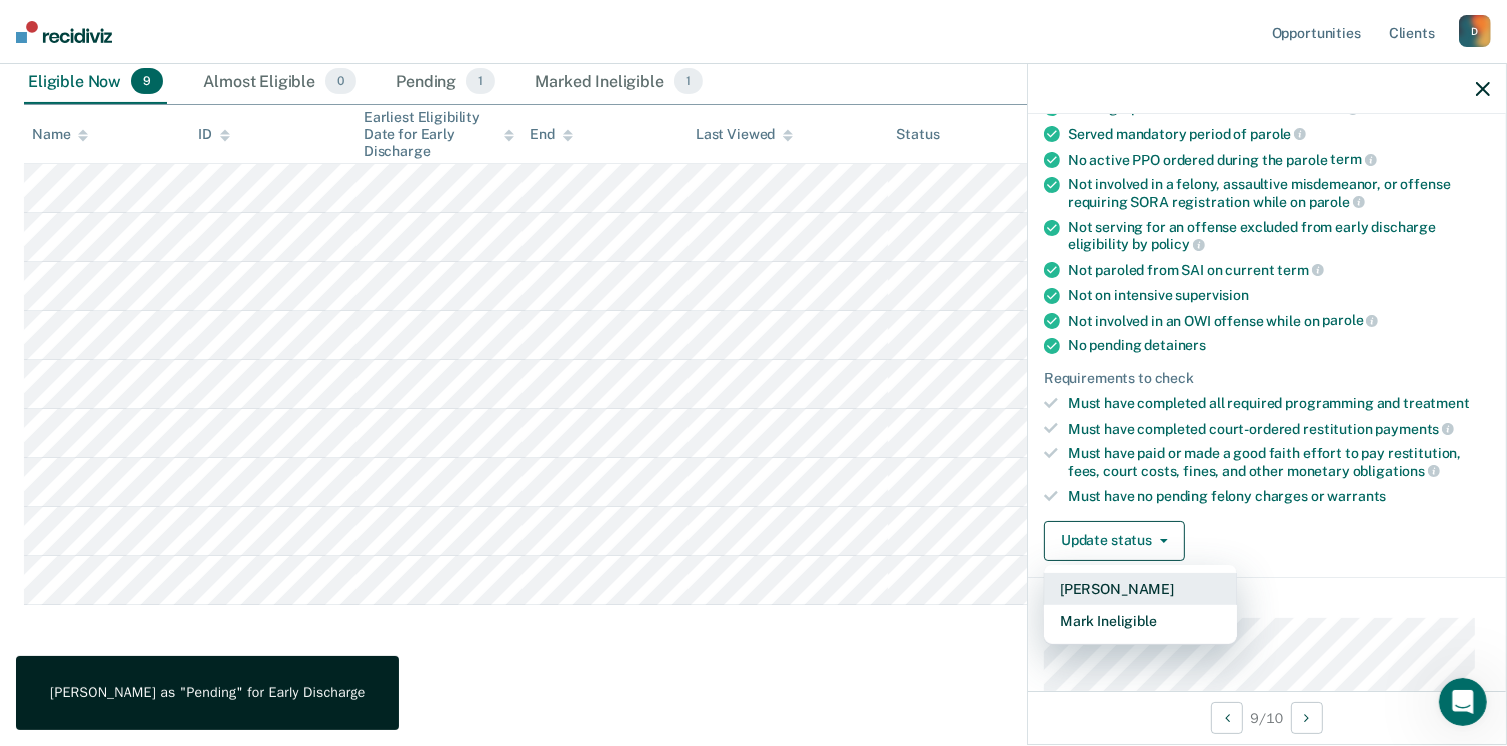 click on "[PERSON_NAME]" at bounding box center [1140, 589] 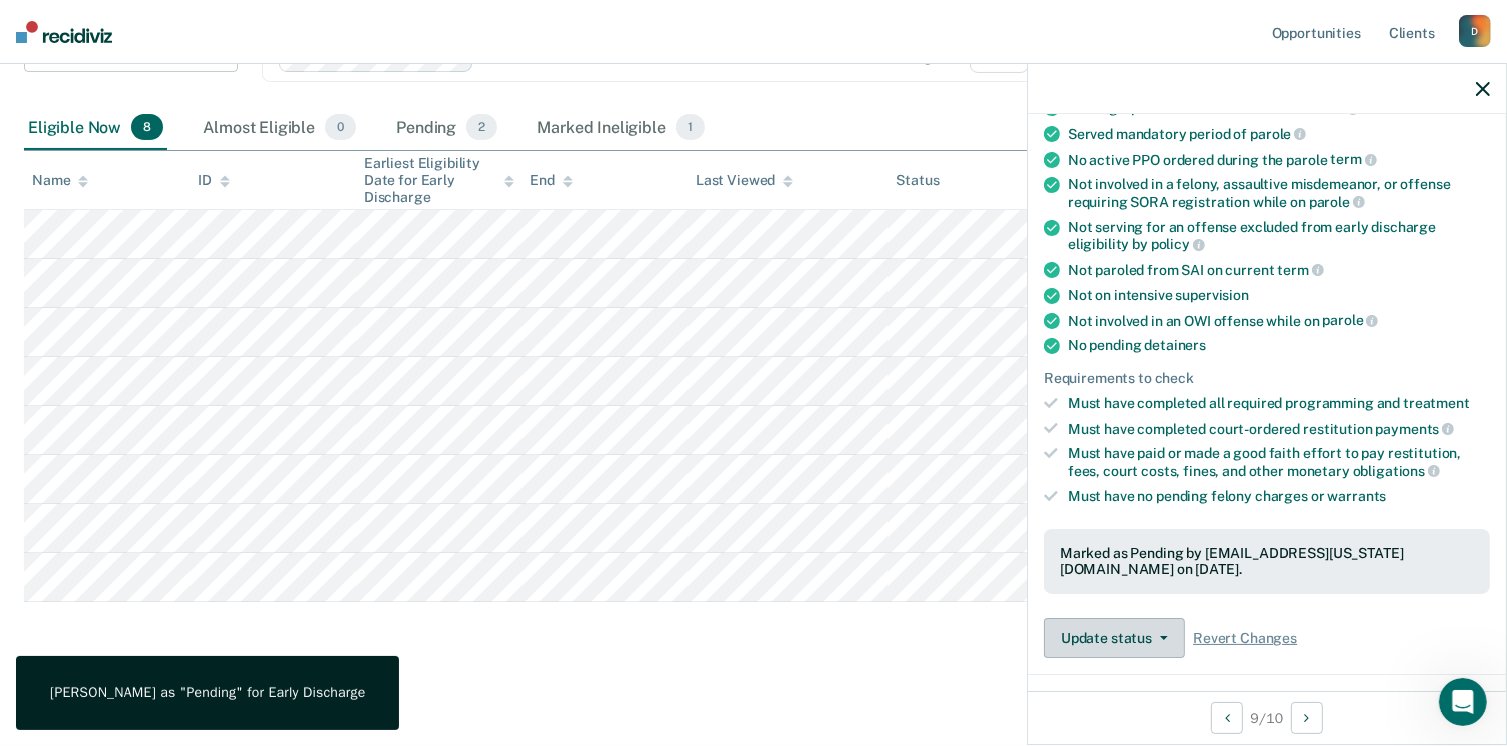 scroll, scrollTop: 252, scrollLeft: 0, axis: vertical 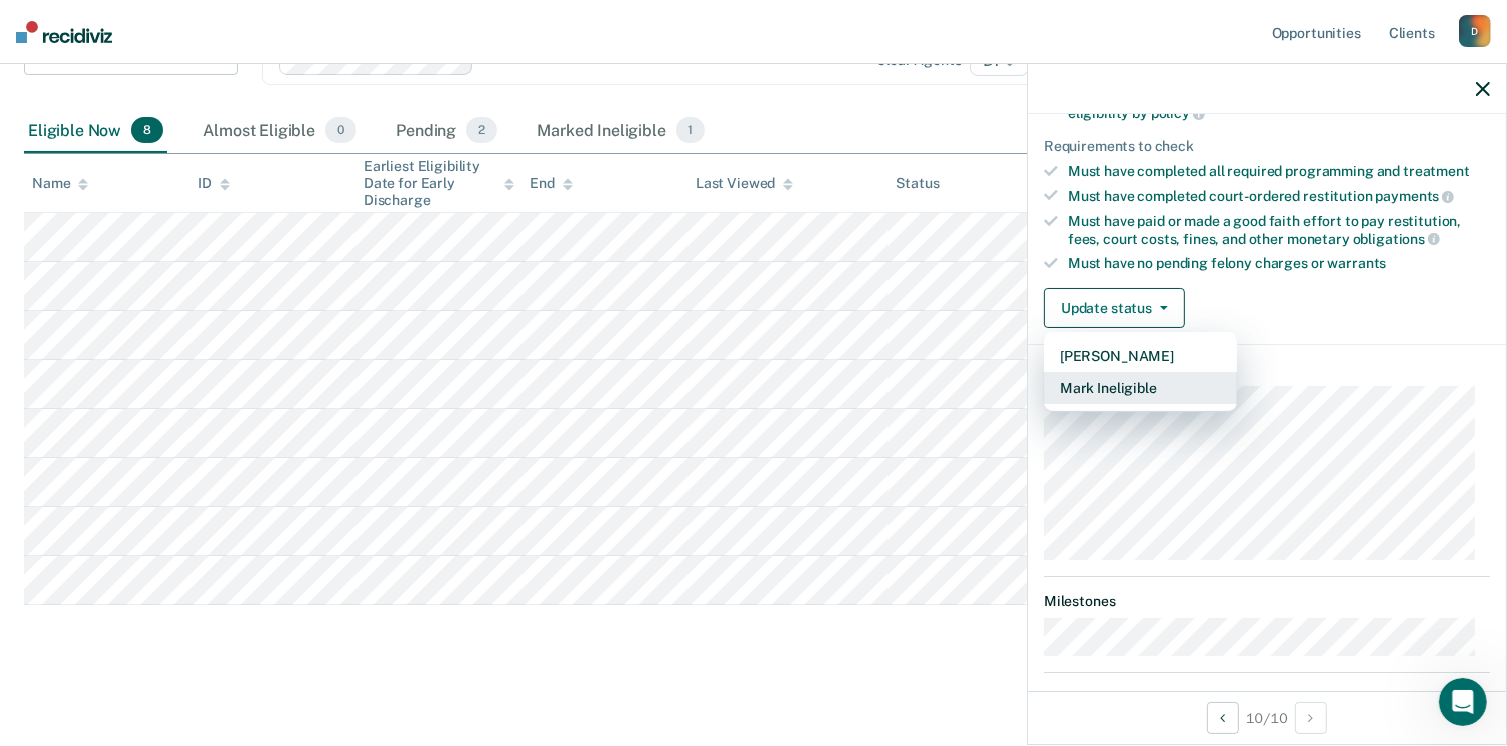 click on "Mark Ineligible" at bounding box center (1140, 388) 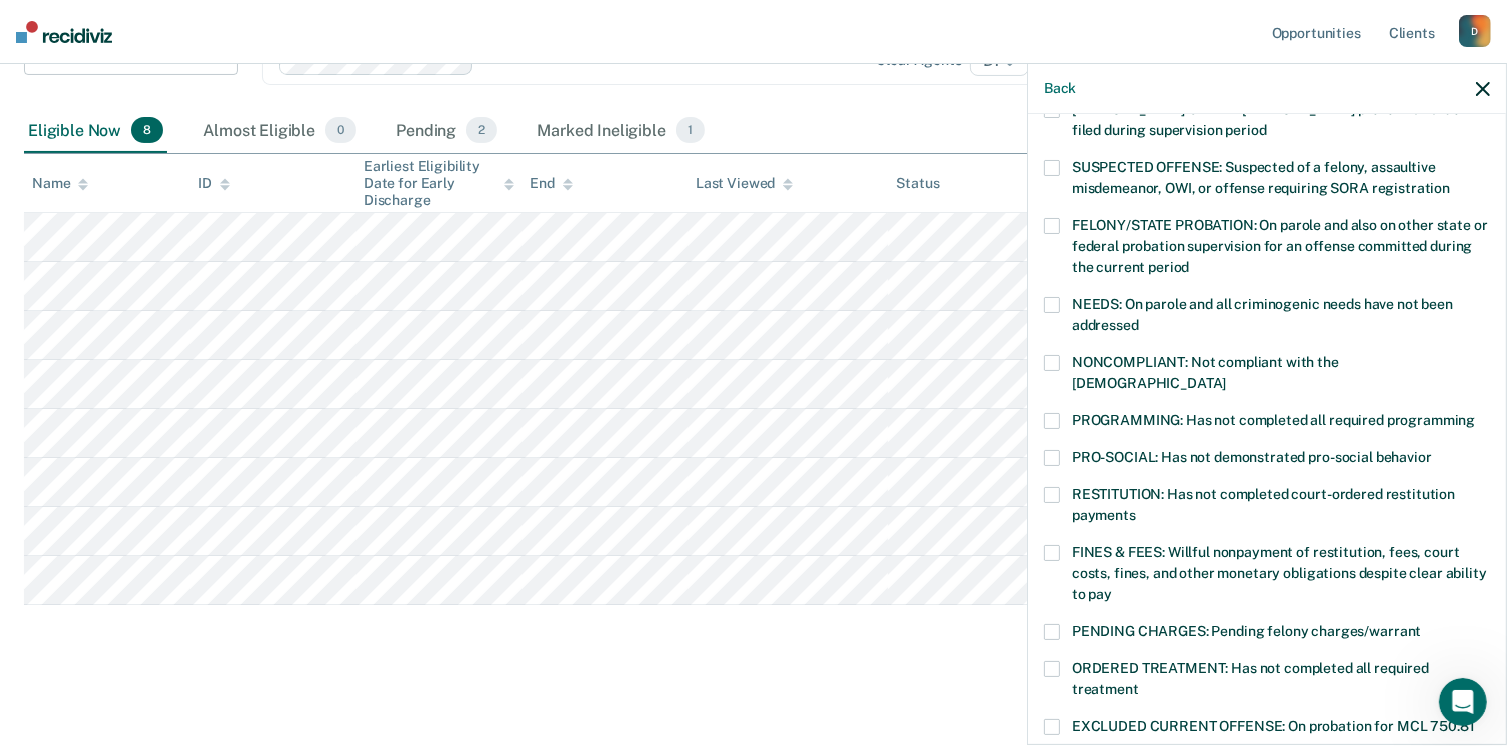 scroll, scrollTop: 200, scrollLeft: 0, axis: vertical 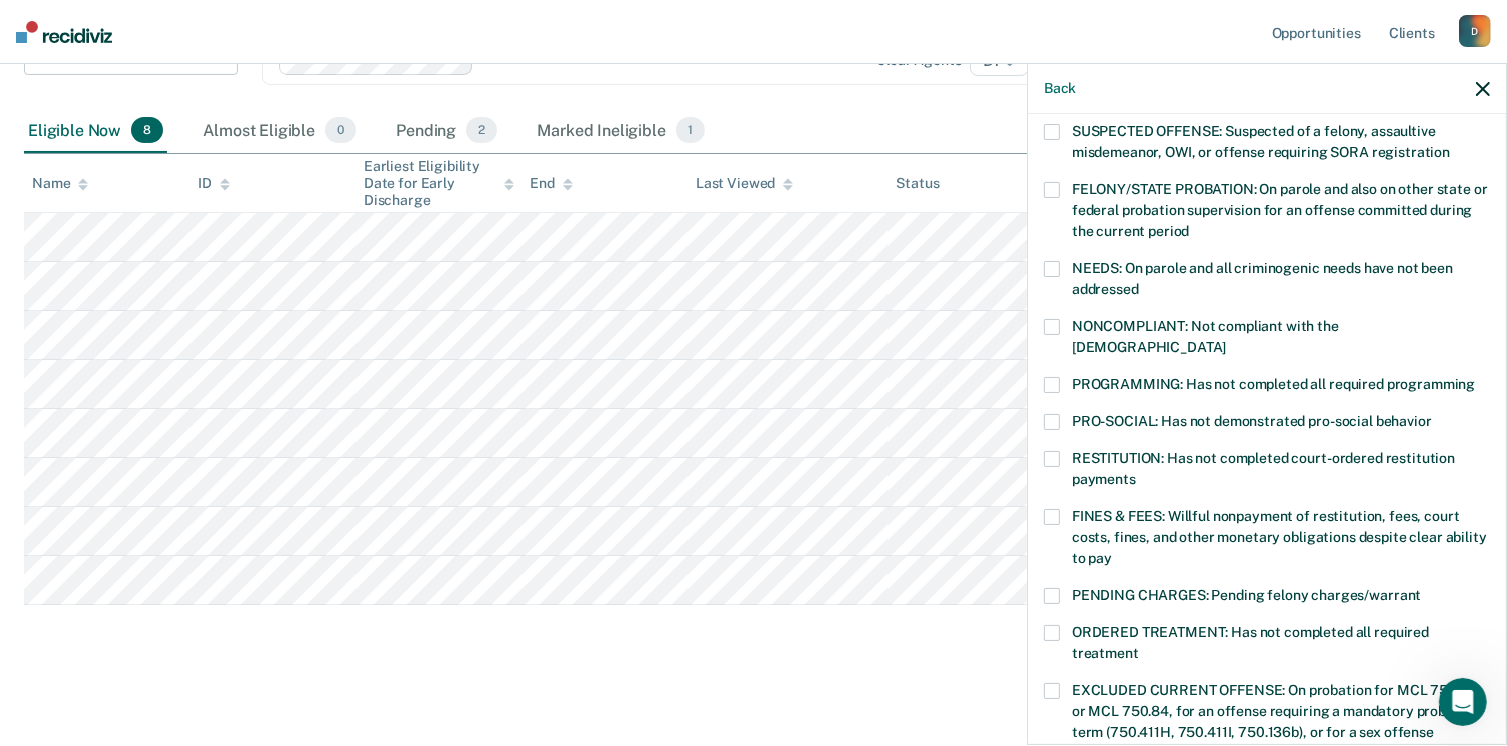 click at bounding box center [1052, 596] 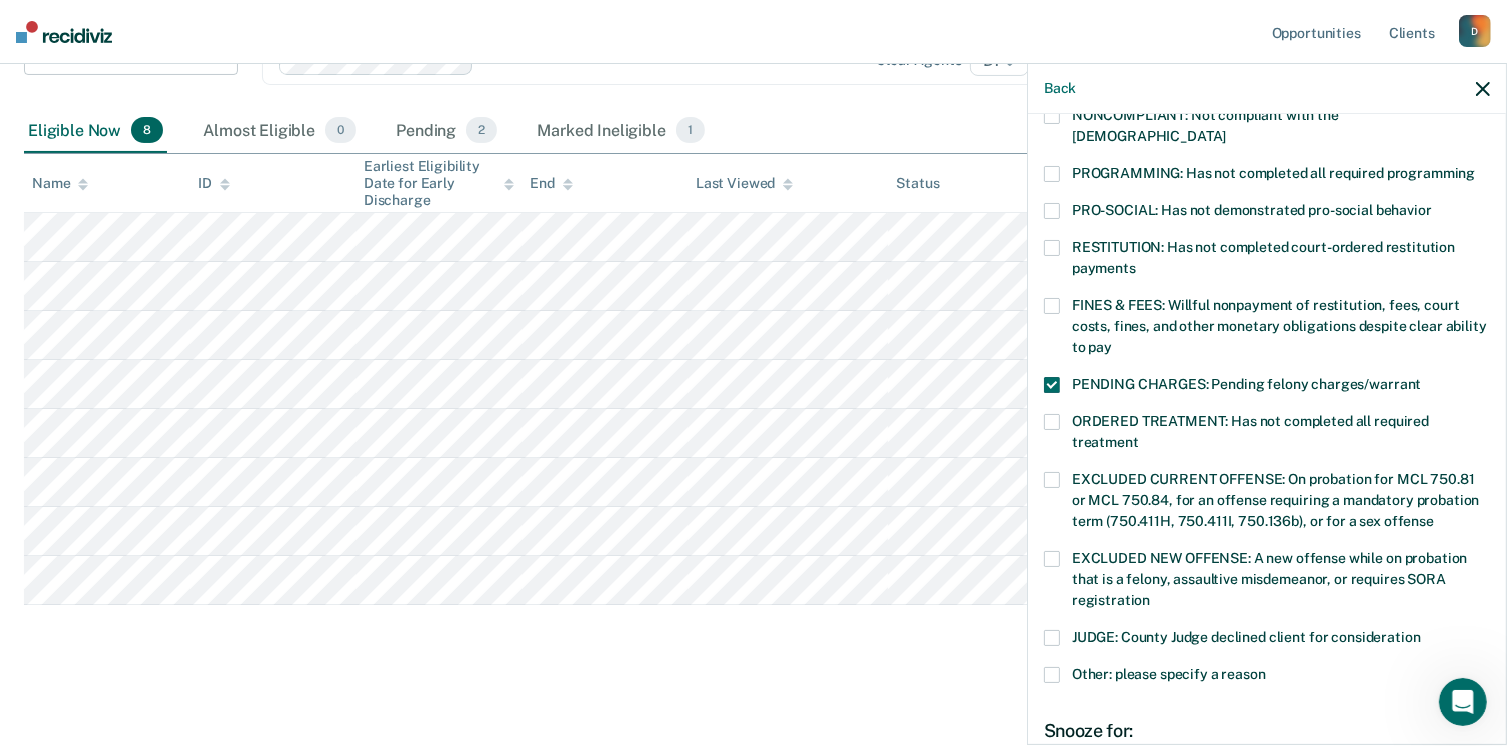 scroll, scrollTop: 630, scrollLeft: 0, axis: vertical 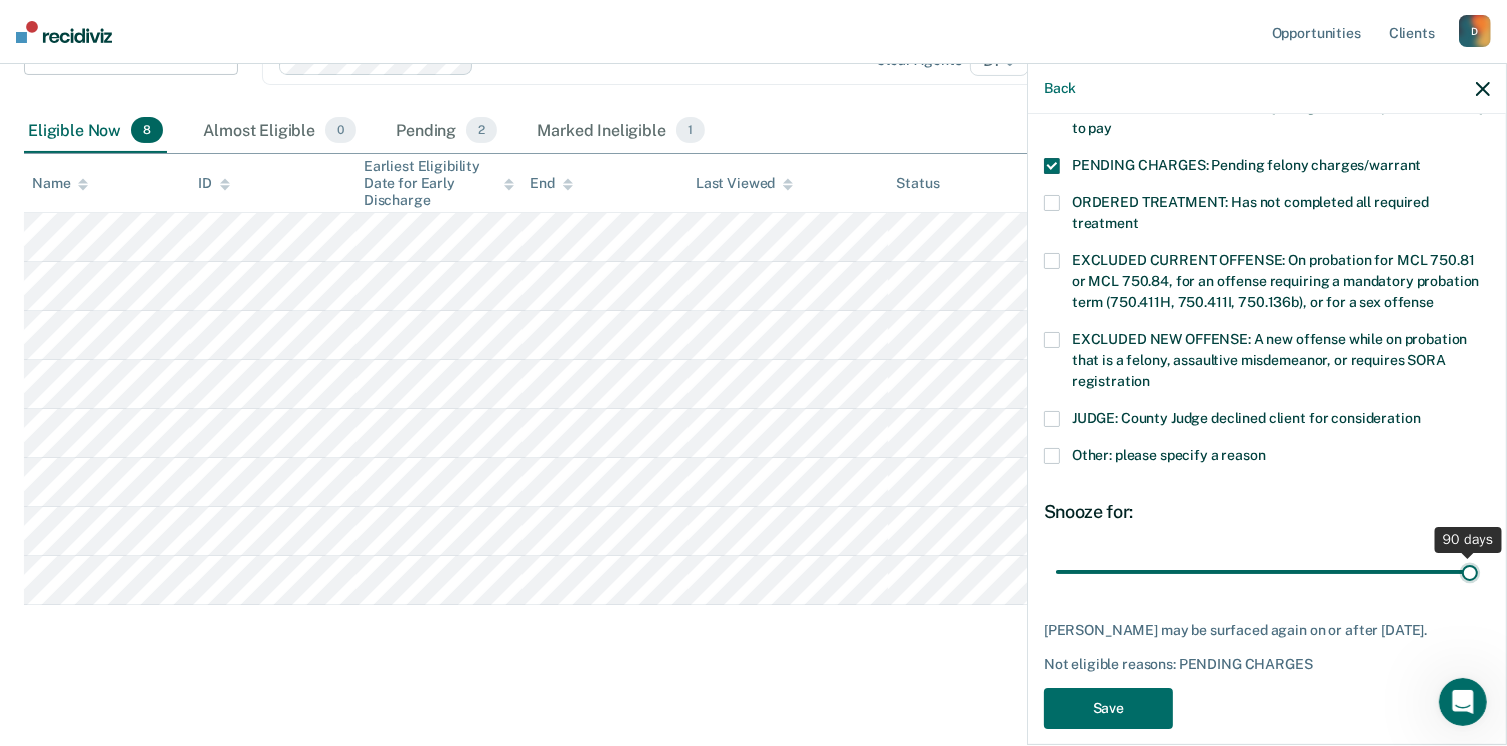 drag, startPoint x: 1195, startPoint y: 550, endPoint x: 1478, endPoint y: 554, distance: 283.02826 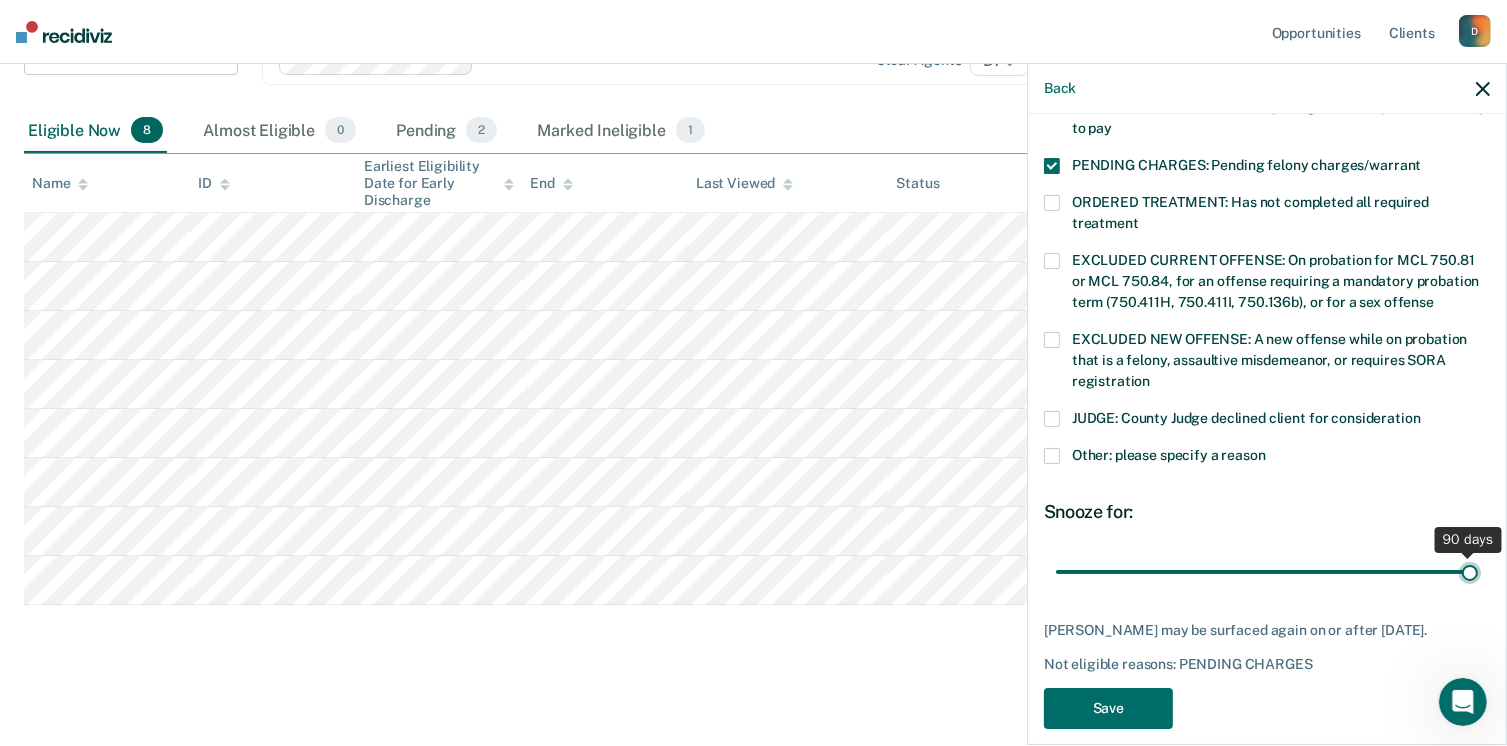 type on "90" 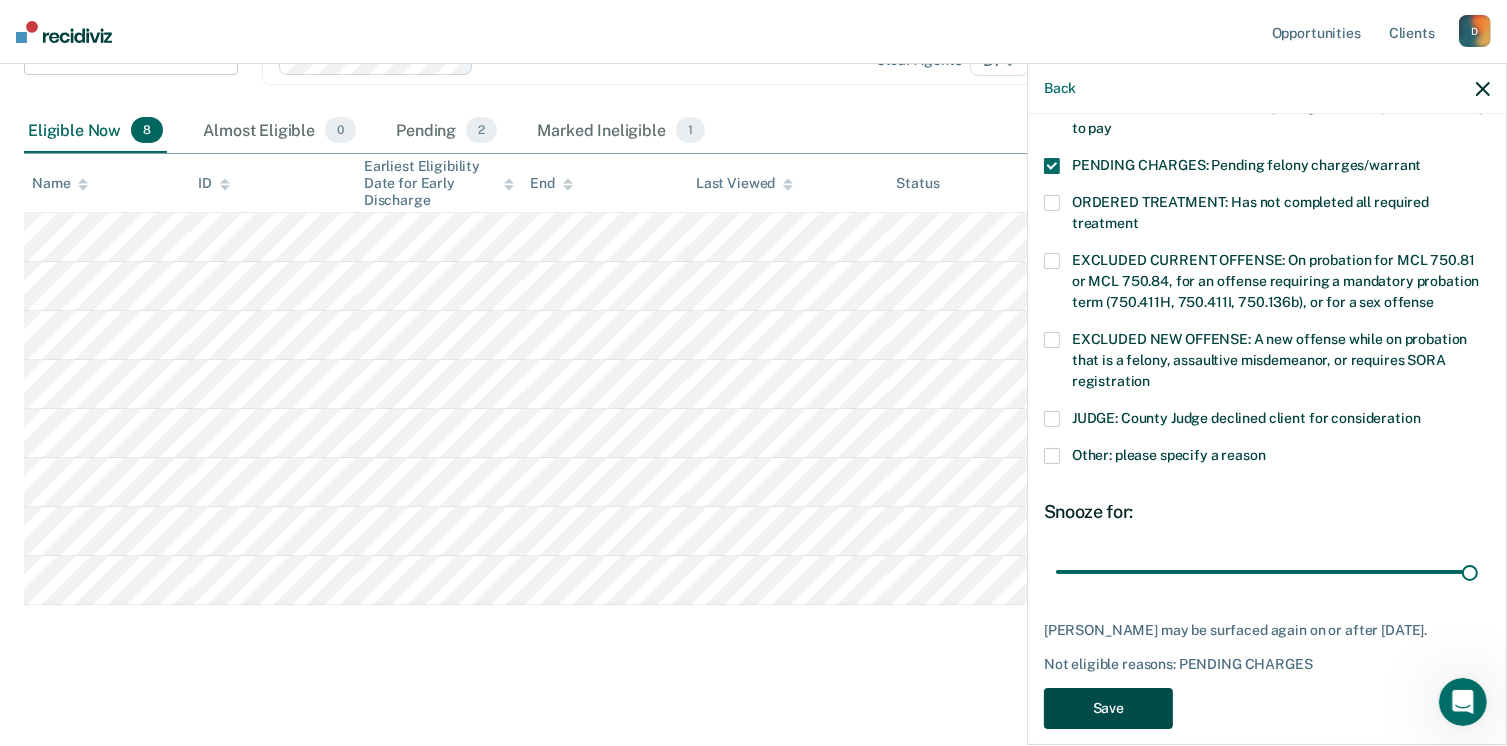 click on "Save" at bounding box center (1108, 708) 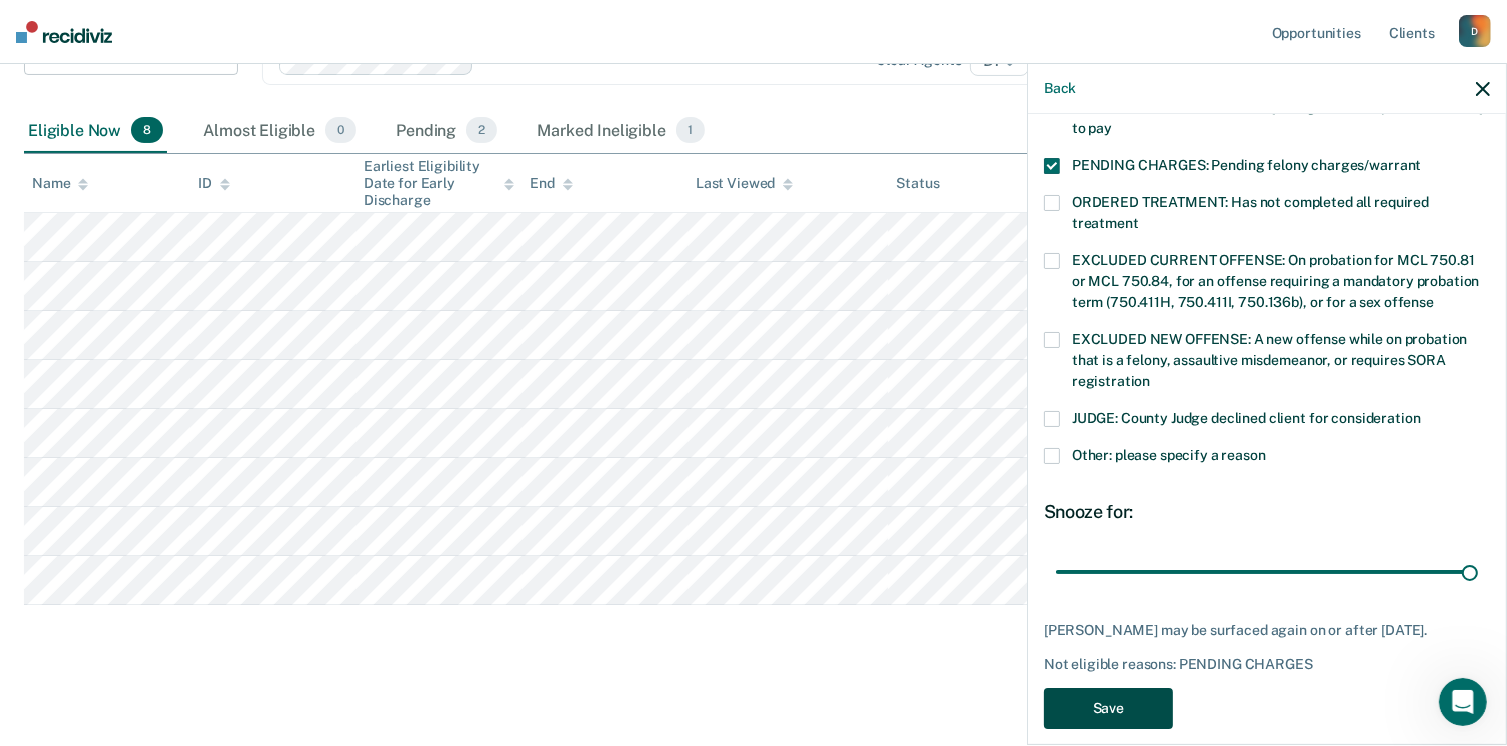 scroll, scrollTop: 204, scrollLeft: 0, axis: vertical 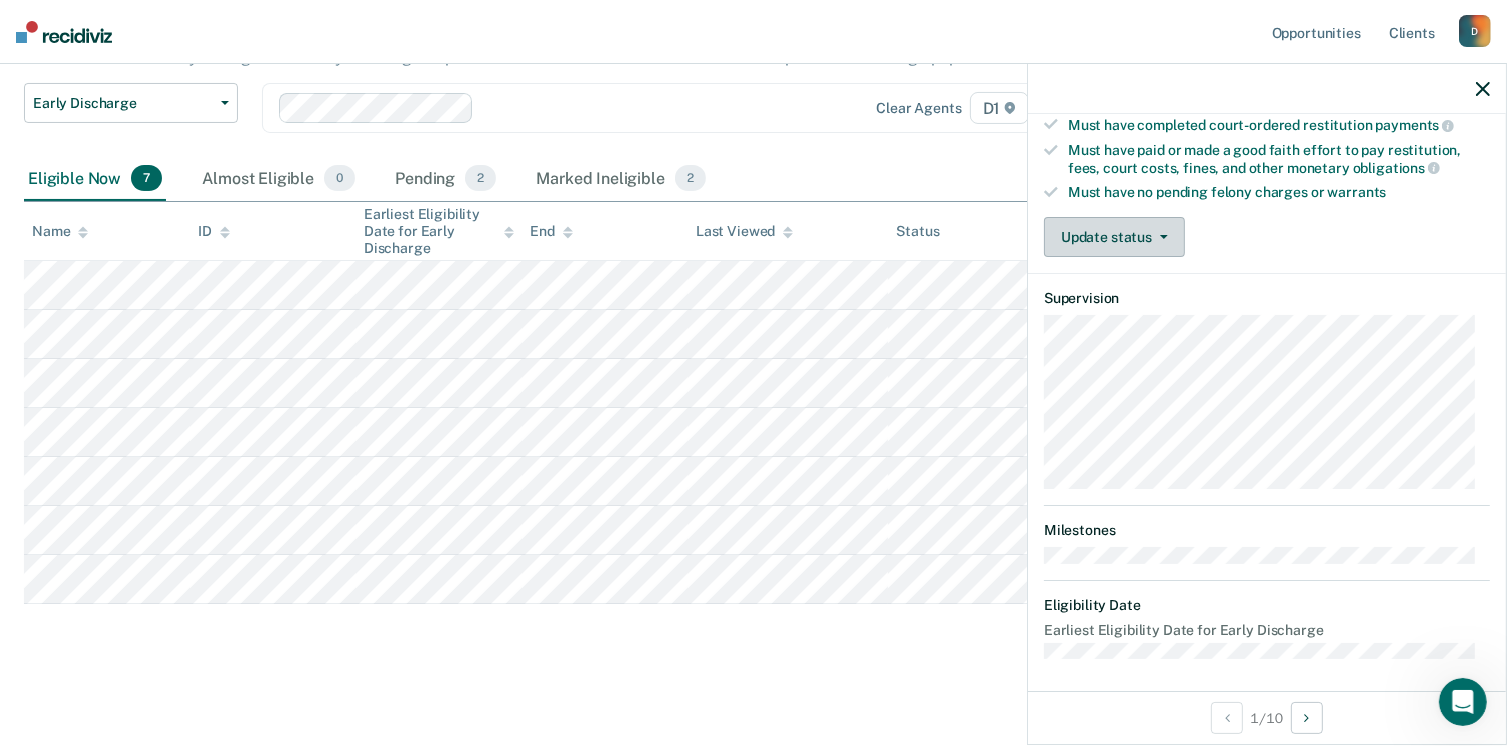 click on "Update status" at bounding box center (1114, 237) 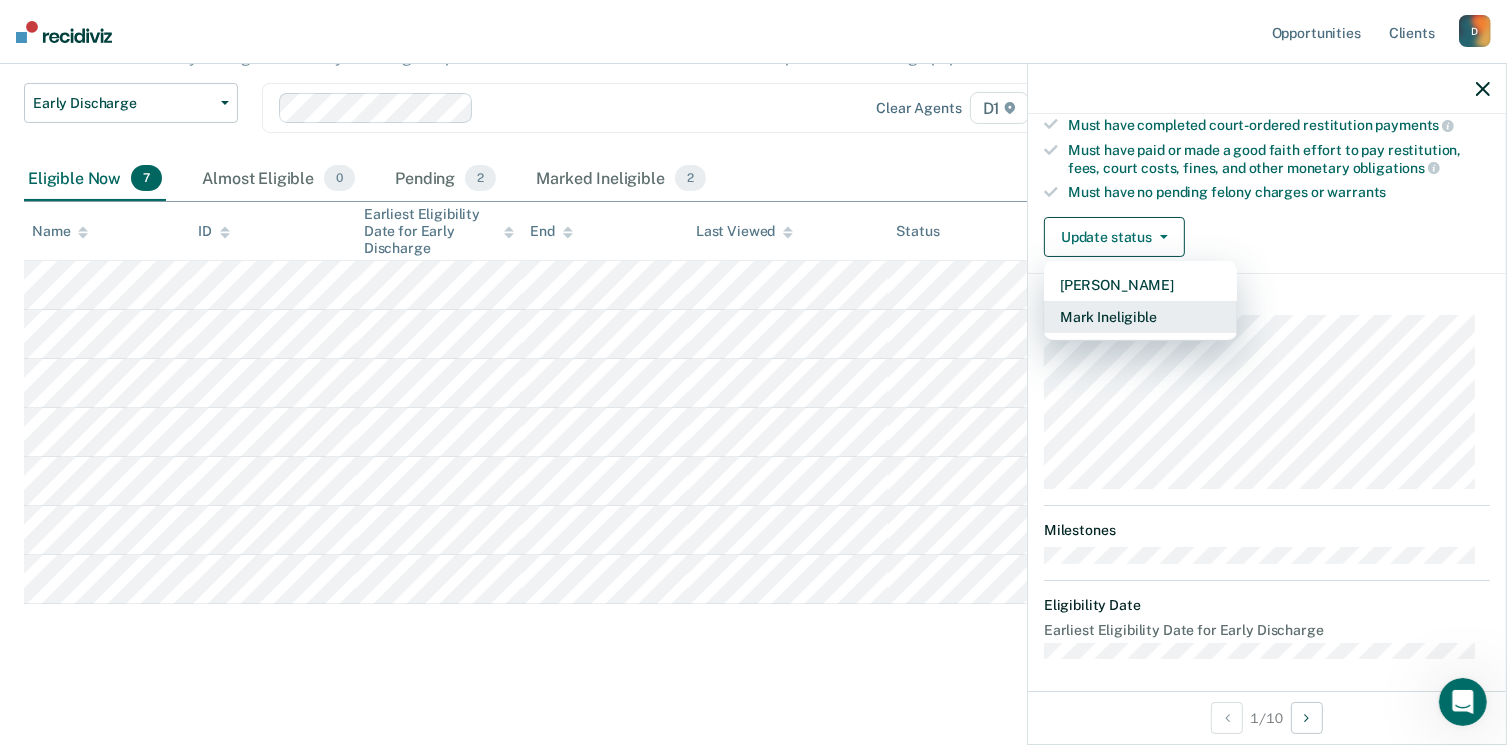 click on "Mark Ineligible" at bounding box center [1140, 317] 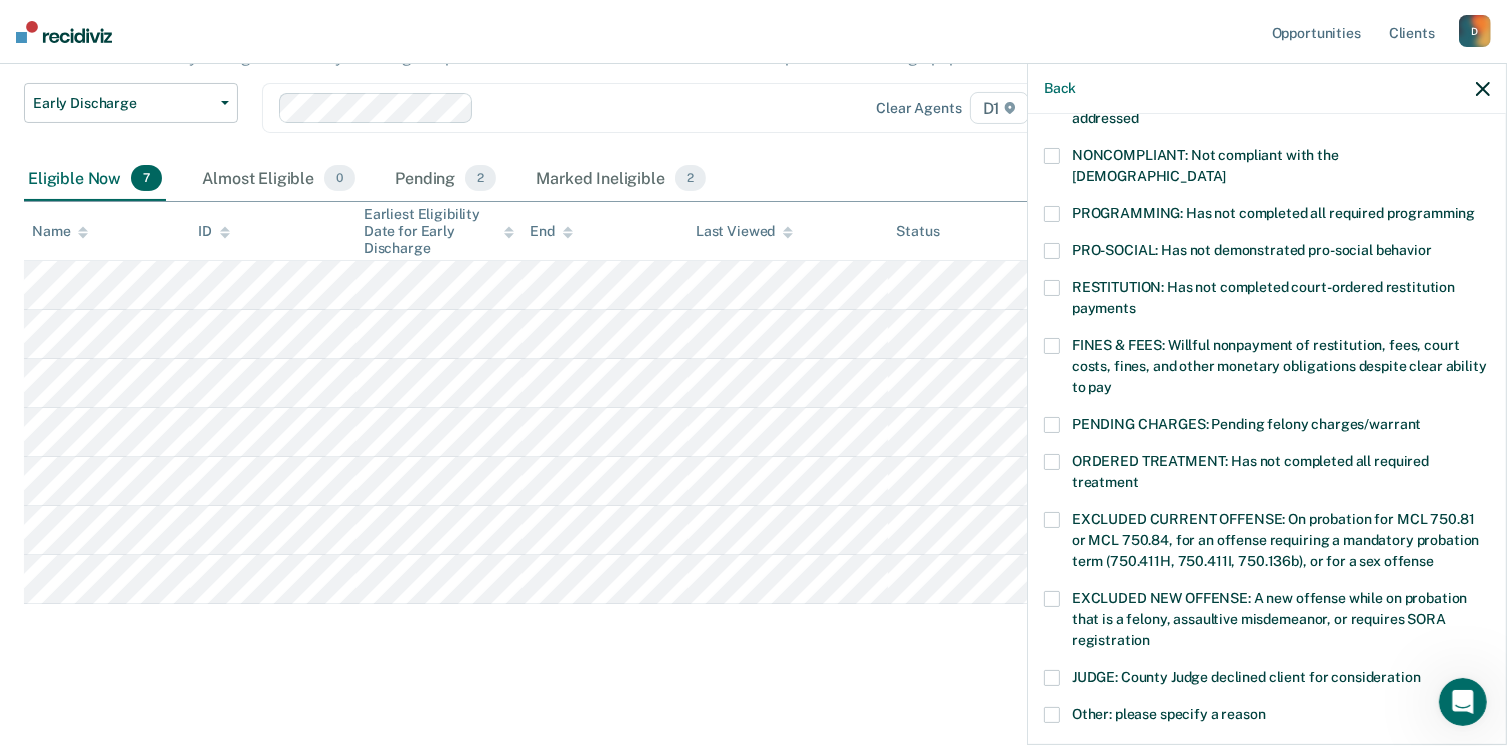 scroll, scrollTop: 471, scrollLeft: 0, axis: vertical 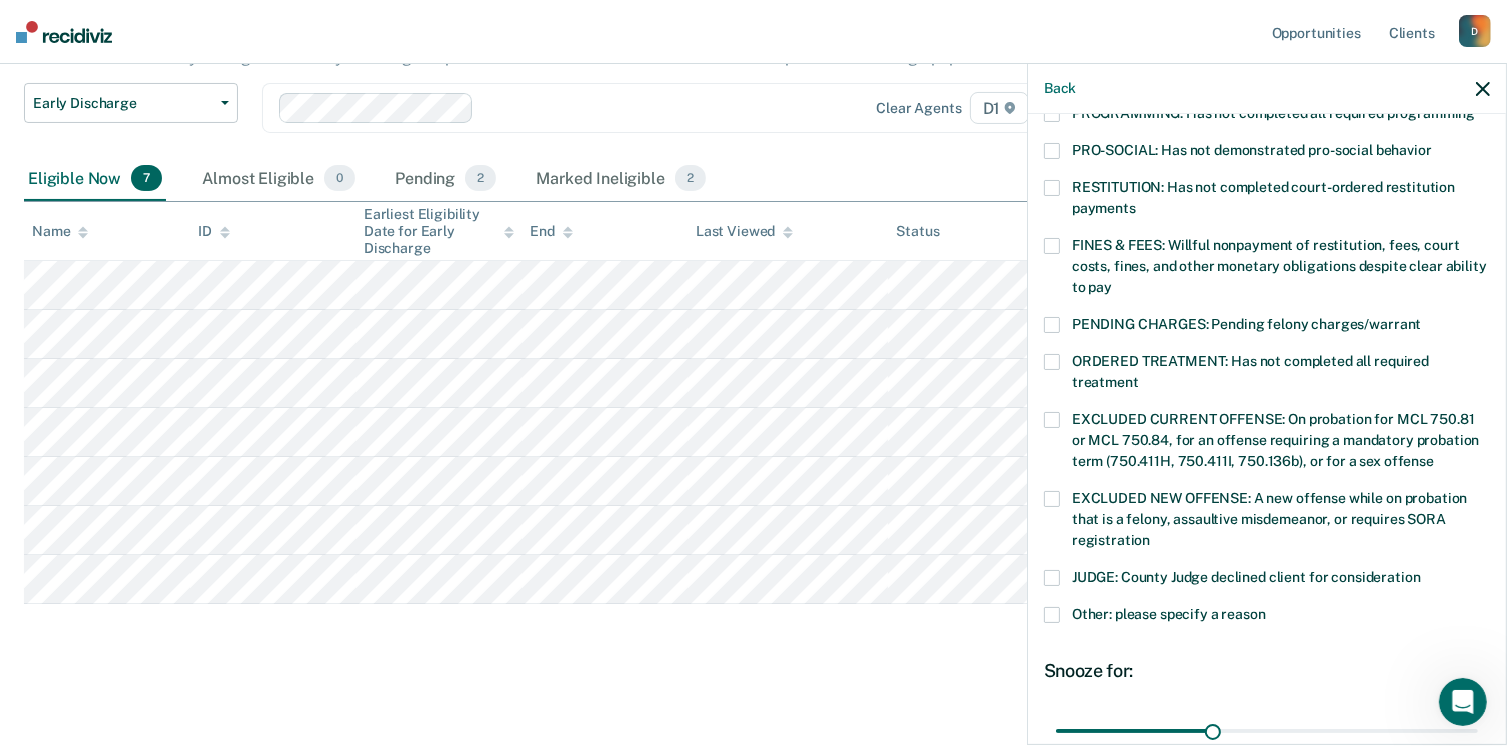 click on "JUDGE: County Judge declined client for consideration" at bounding box center [1267, 580] 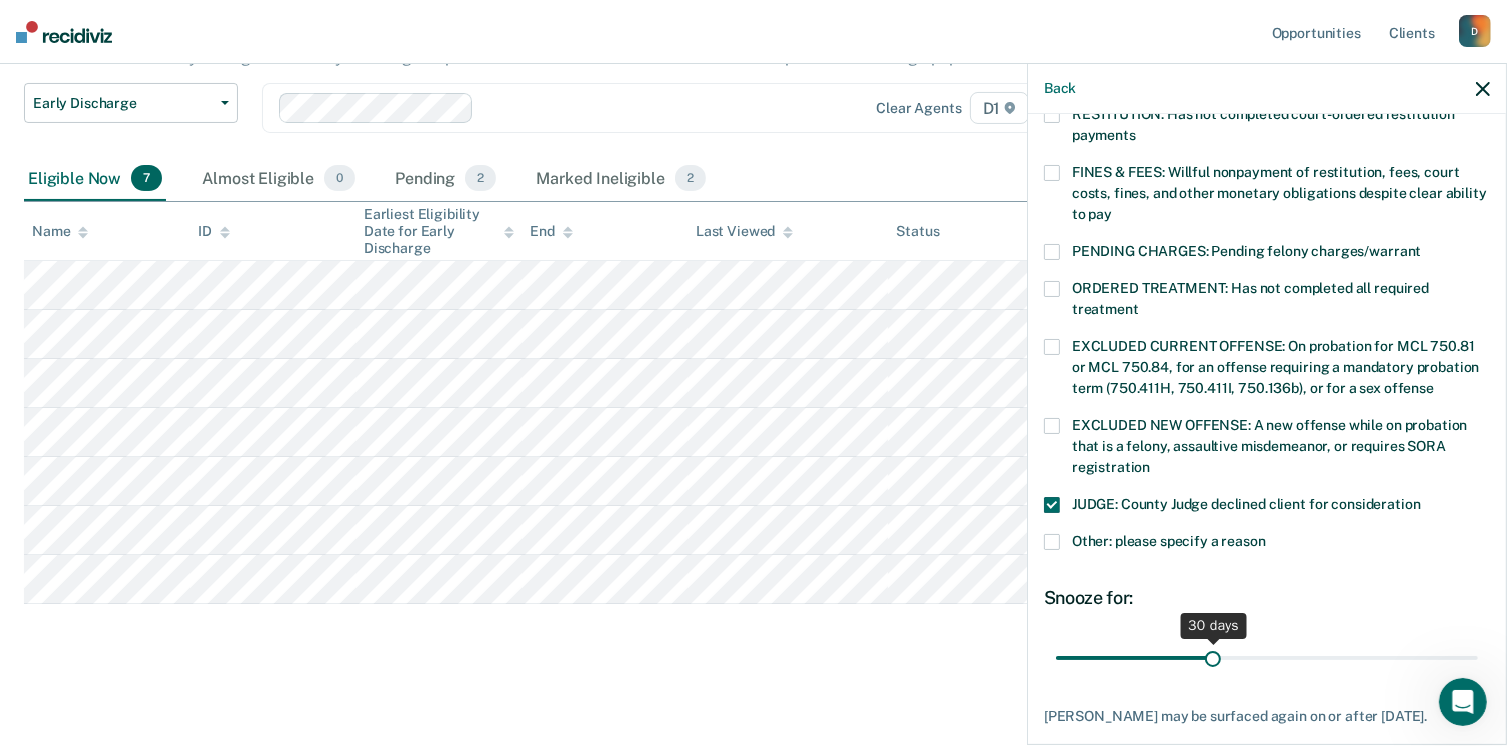 scroll, scrollTop: 630, scrollLeft: 0, axis: vertical 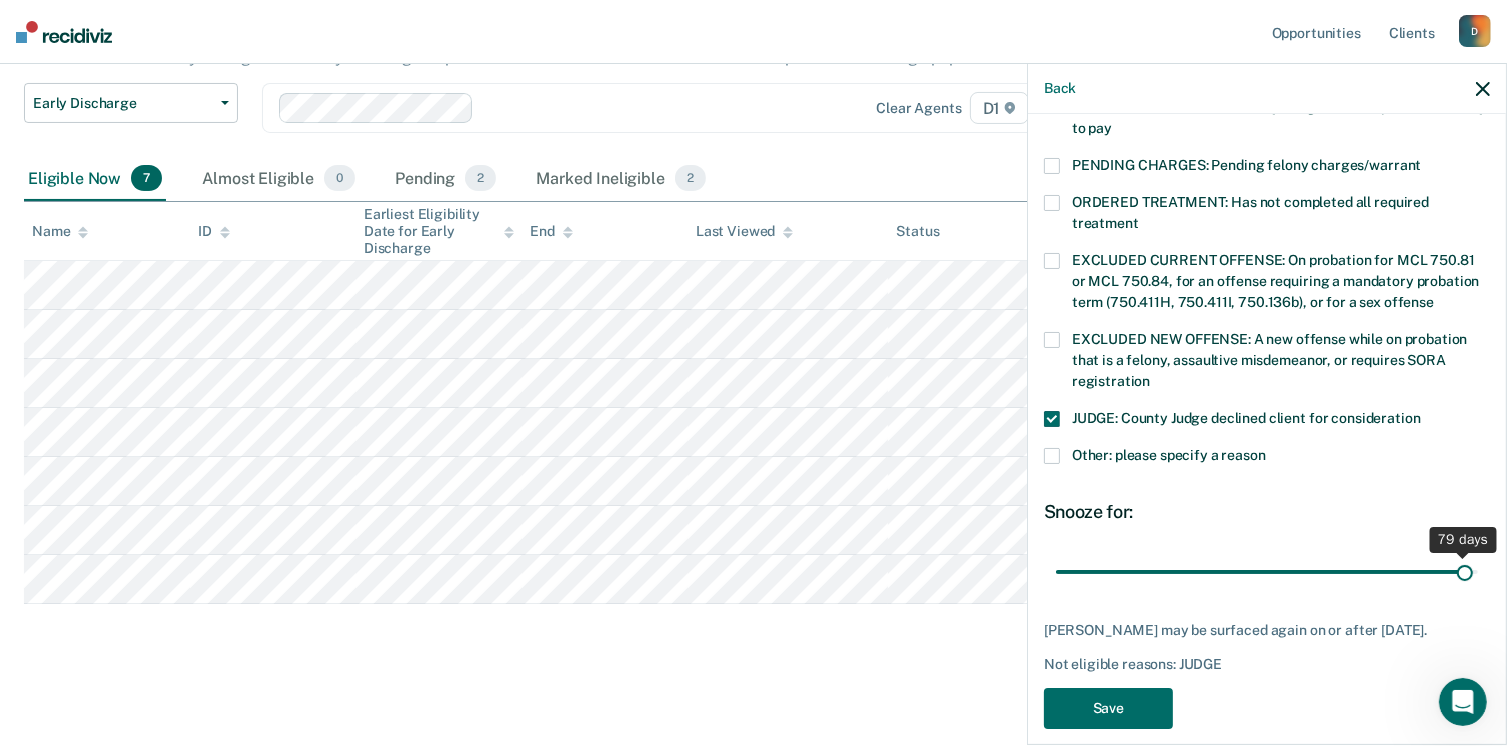 drag, startPoint x: 1207, startPoint y: 553, endPoint x: 1452, endPoint y: 561, distance: 245.13058 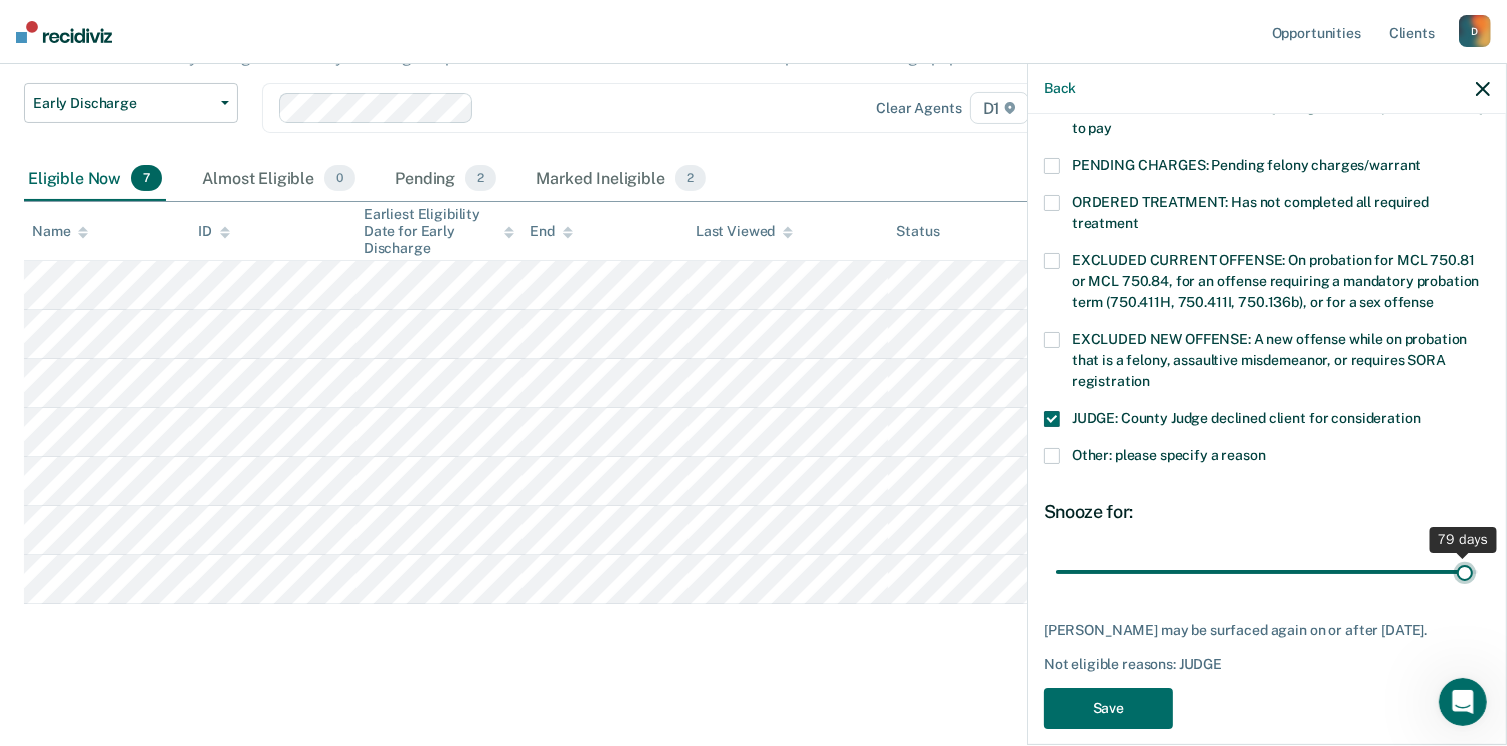 type on "79" 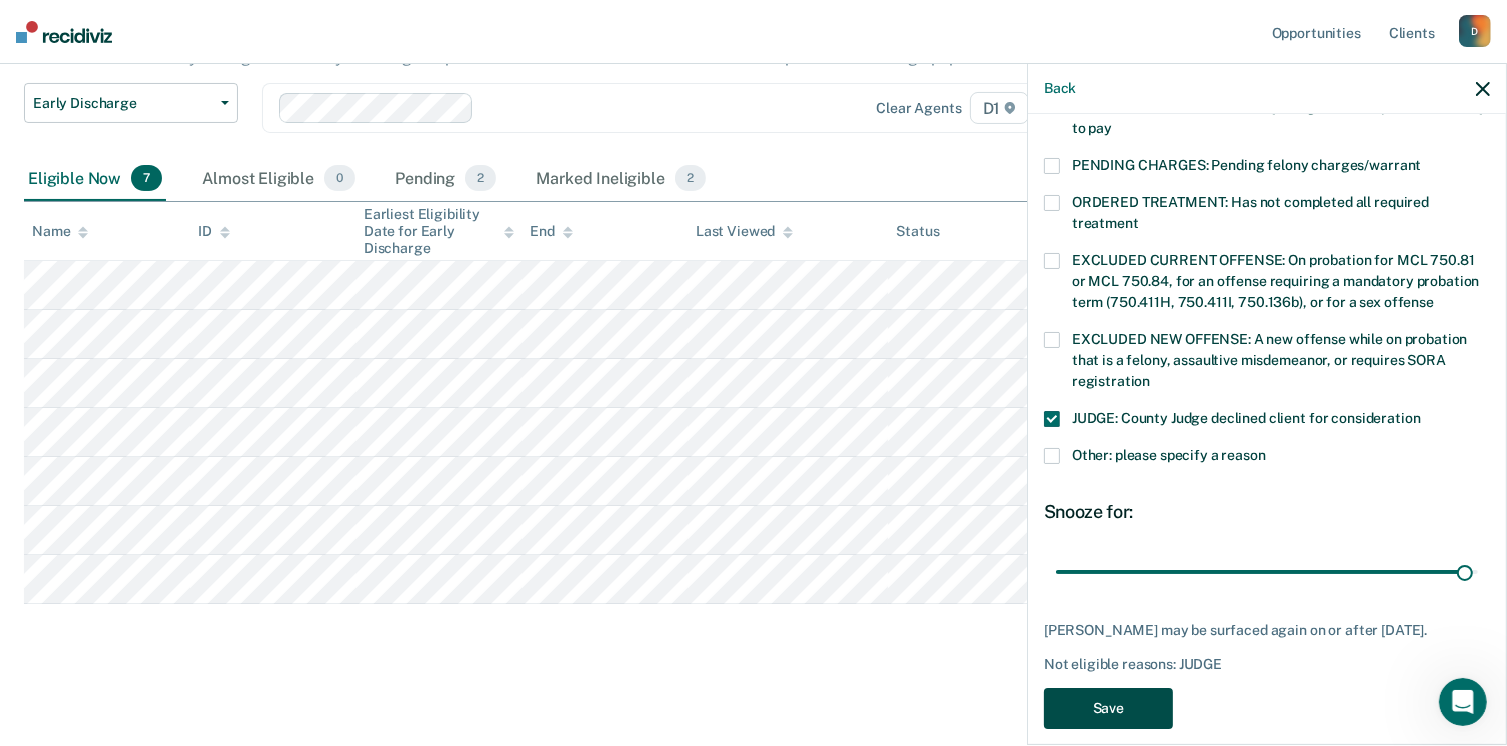 click on "Save" at bounding box center [1108, 708] 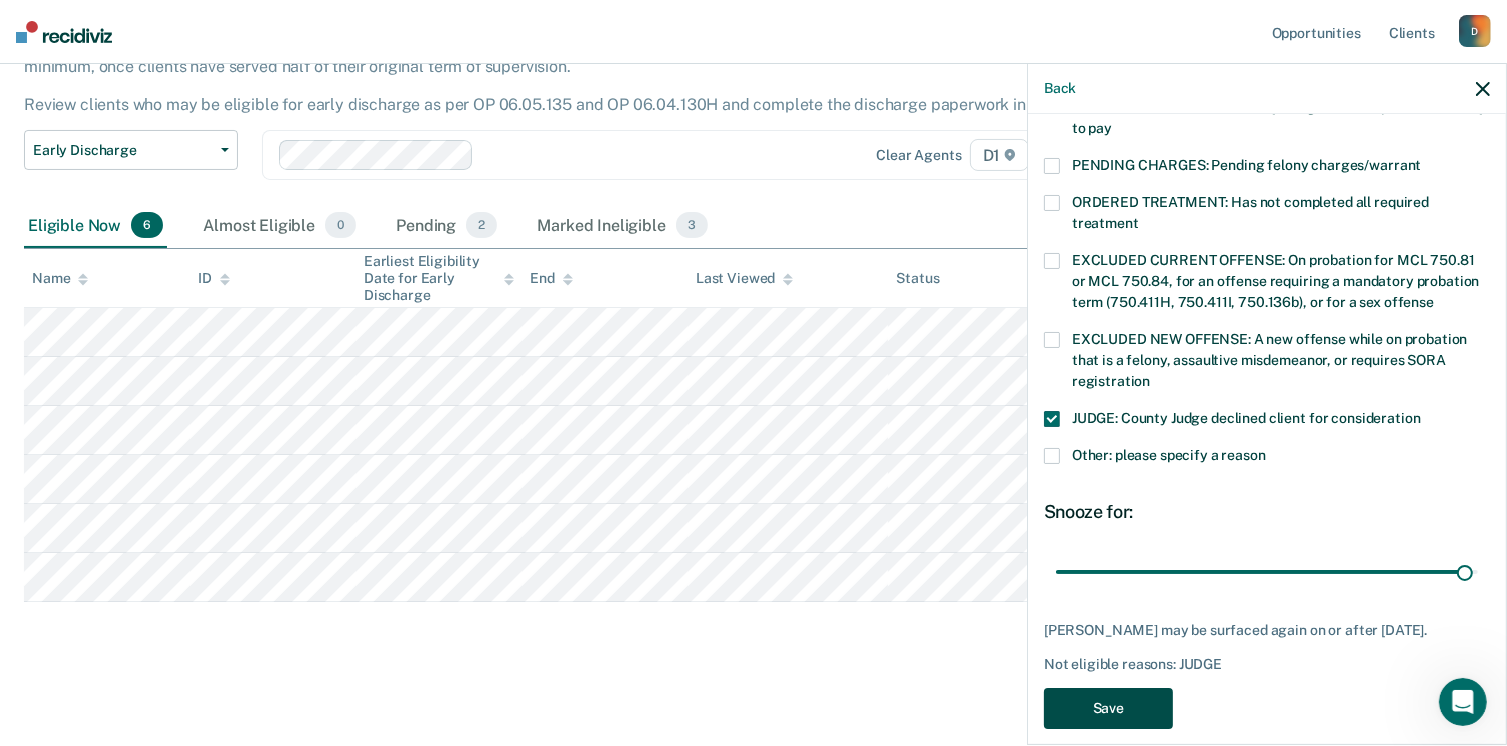 scroll, scrollTop: 155, scrollLeft: 0, axis: vertical 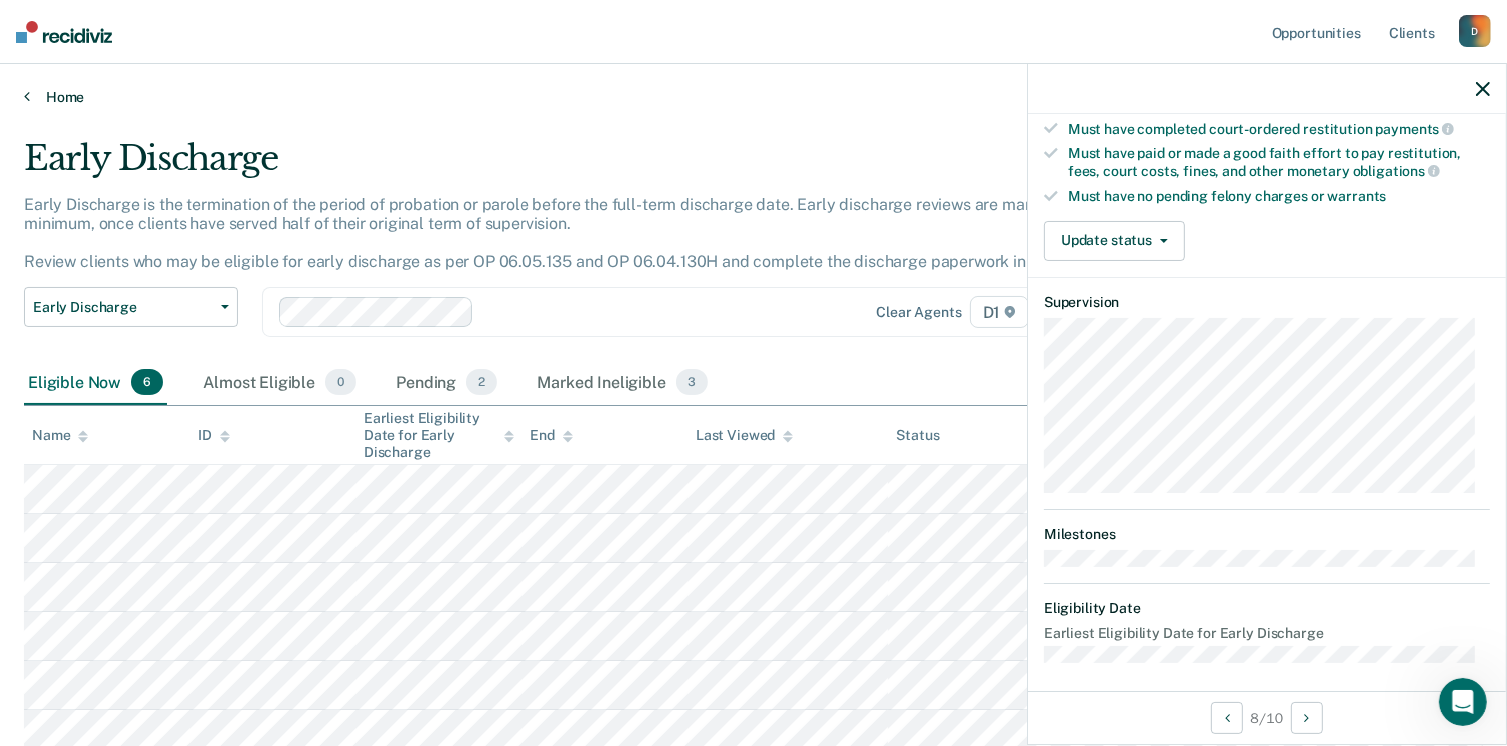 click at bounding box center (27, 96) 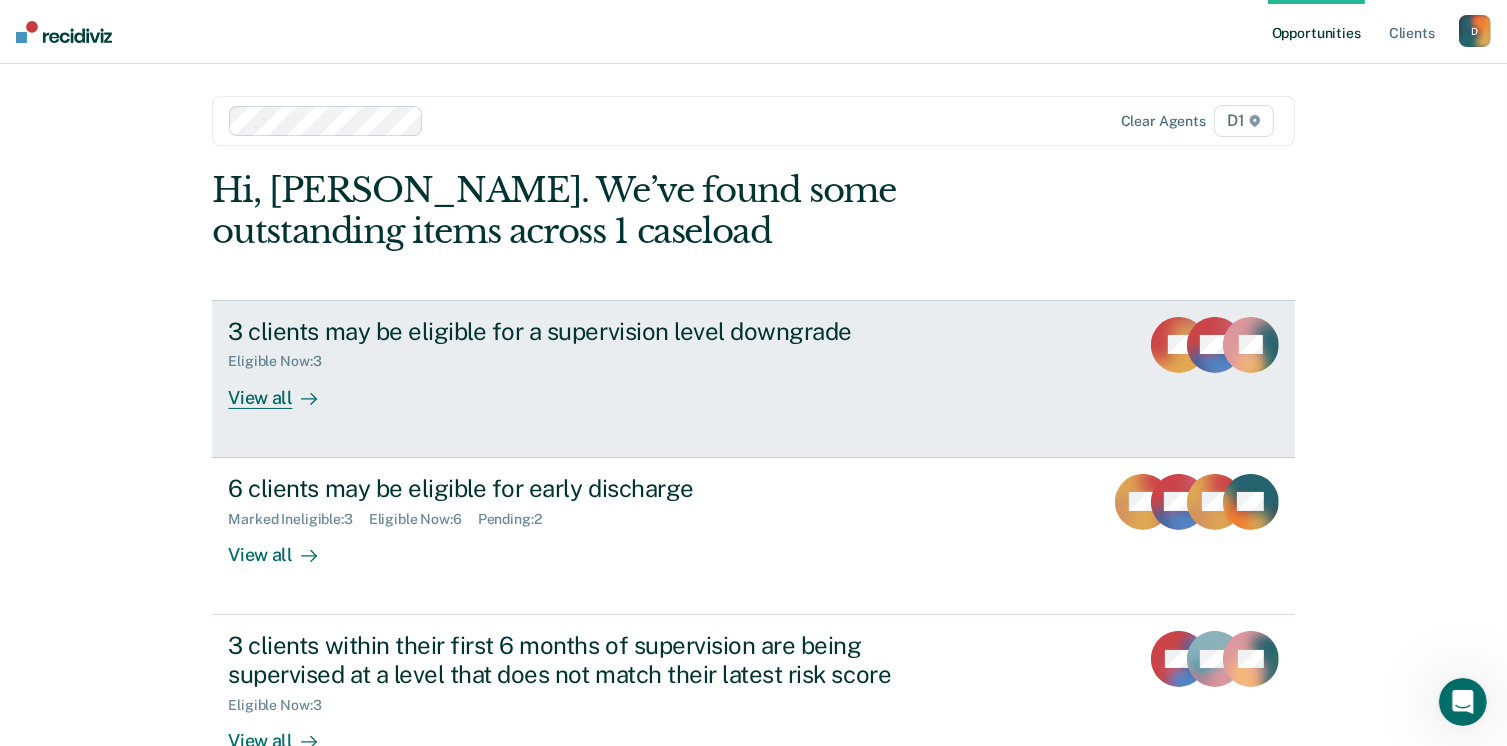 click on "3 clients may be eligible for a supervision level downgrade Eligible Now :  3 View all" at bounding box center (603, 363) 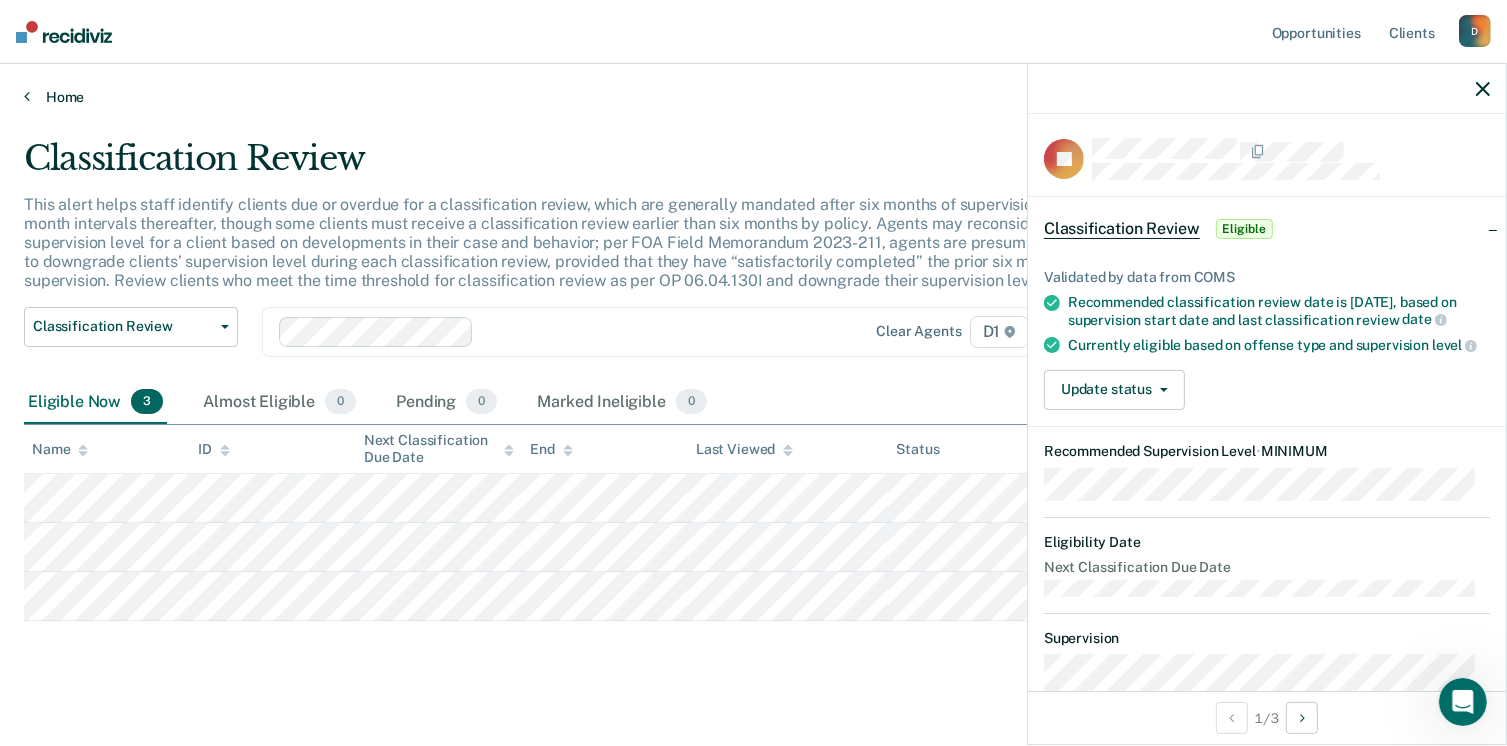 click on "Home" at bounding box center [753, 97] 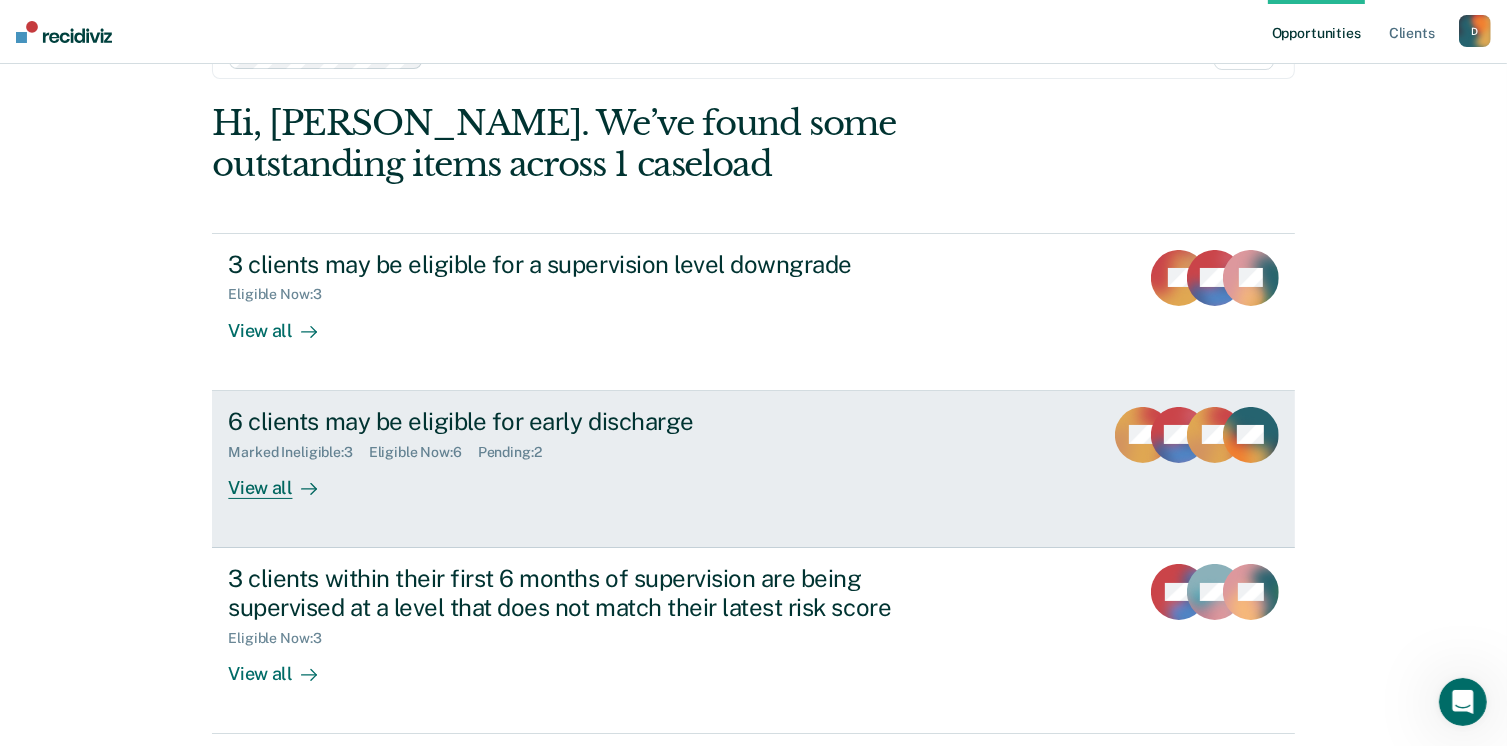 scroll, scrollTop: 0, scrollLeft: 0, axis: both 